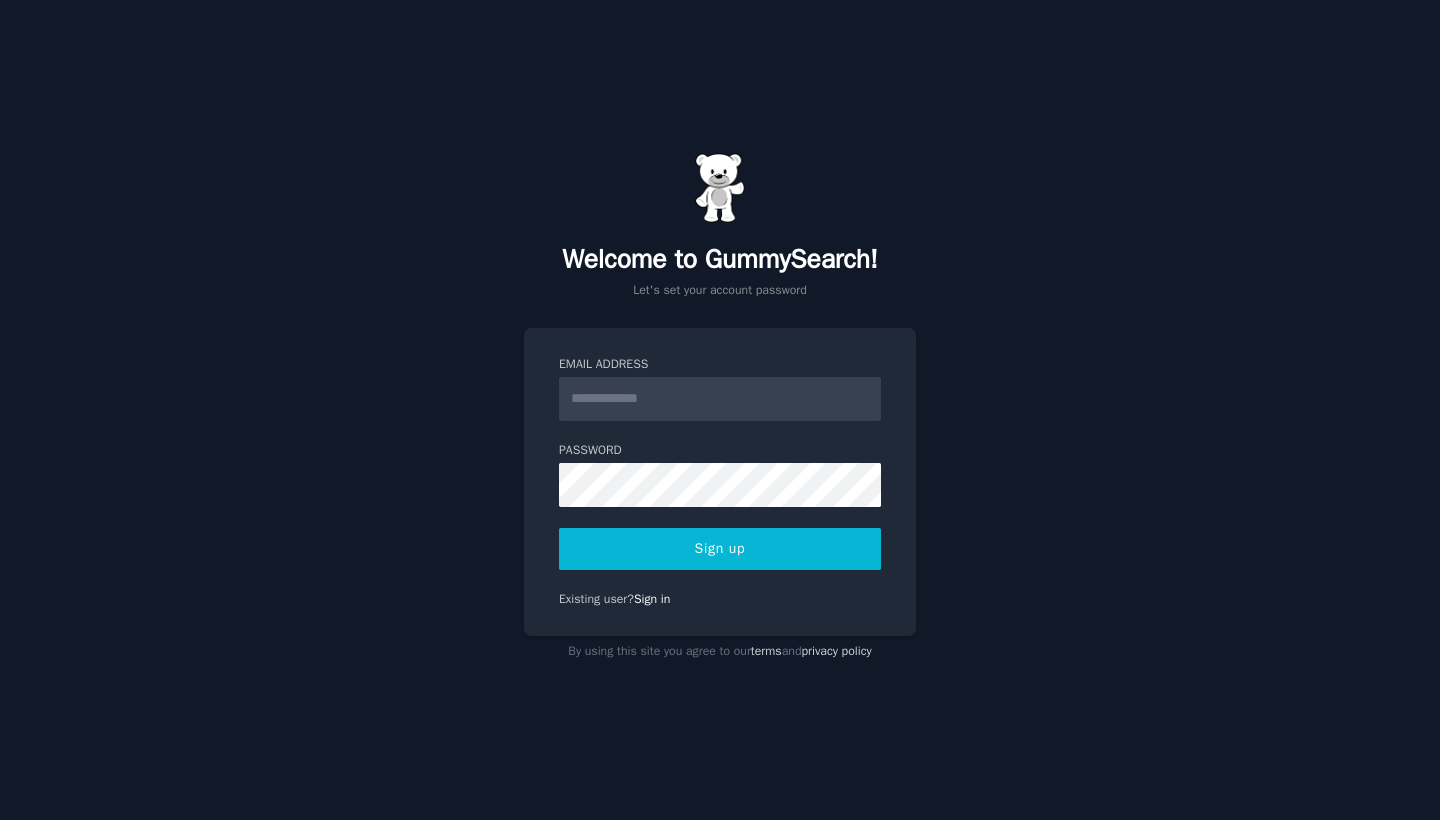 scroll, scrollTop: 0, scrollLeft: 0, axis: both 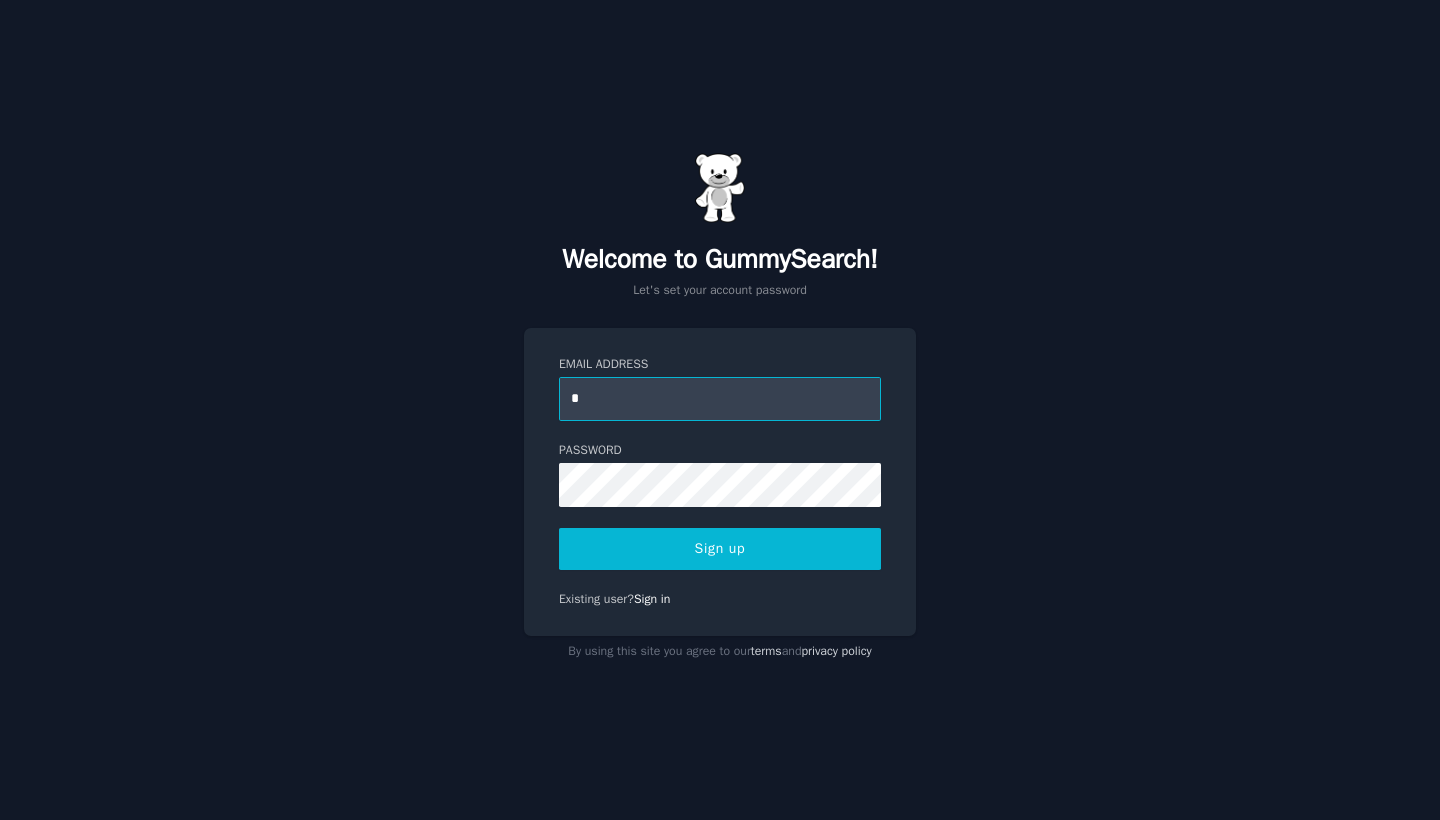 type on "**********" 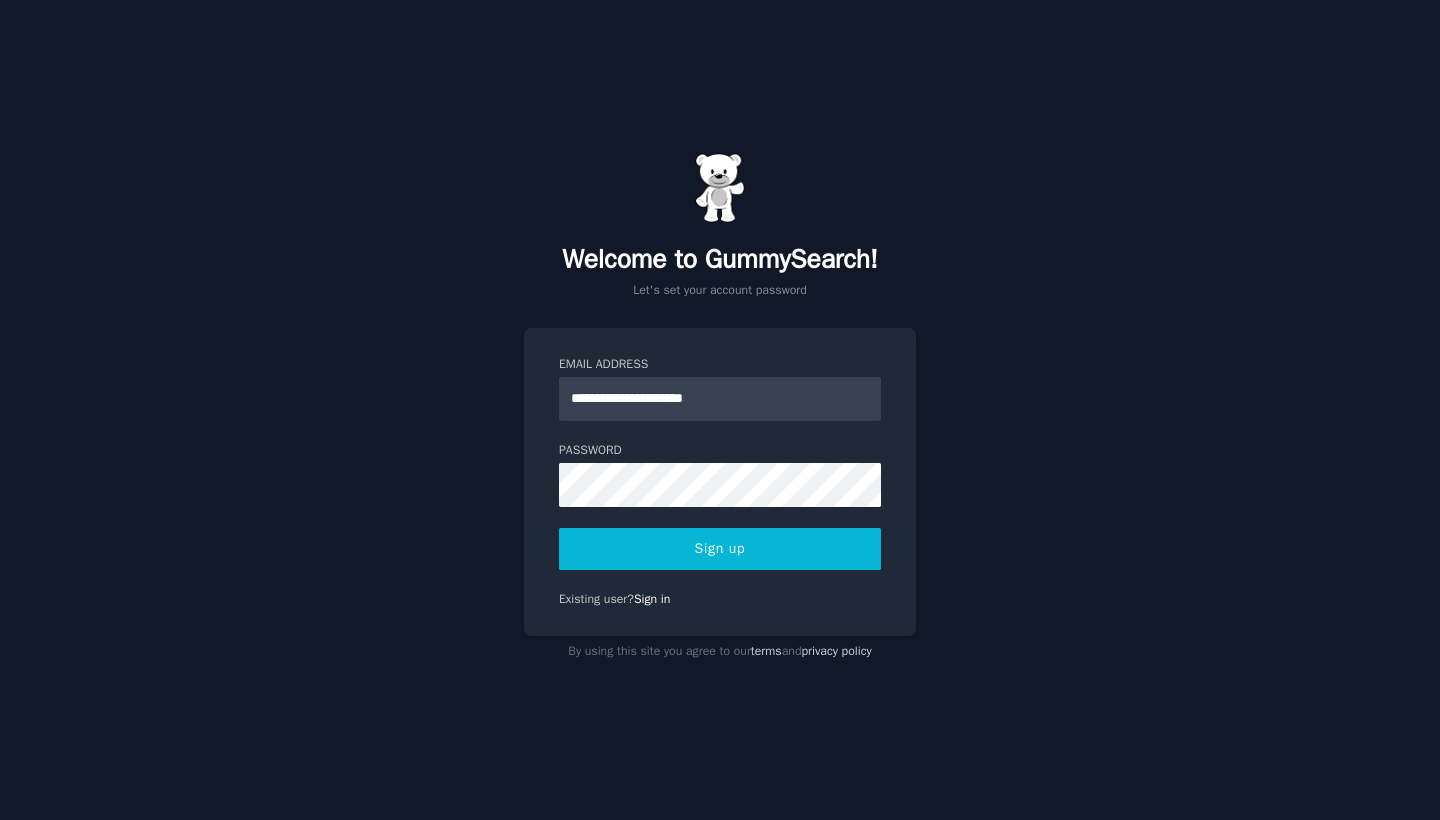 click on "Sign up" at bounding box center (720, 549) 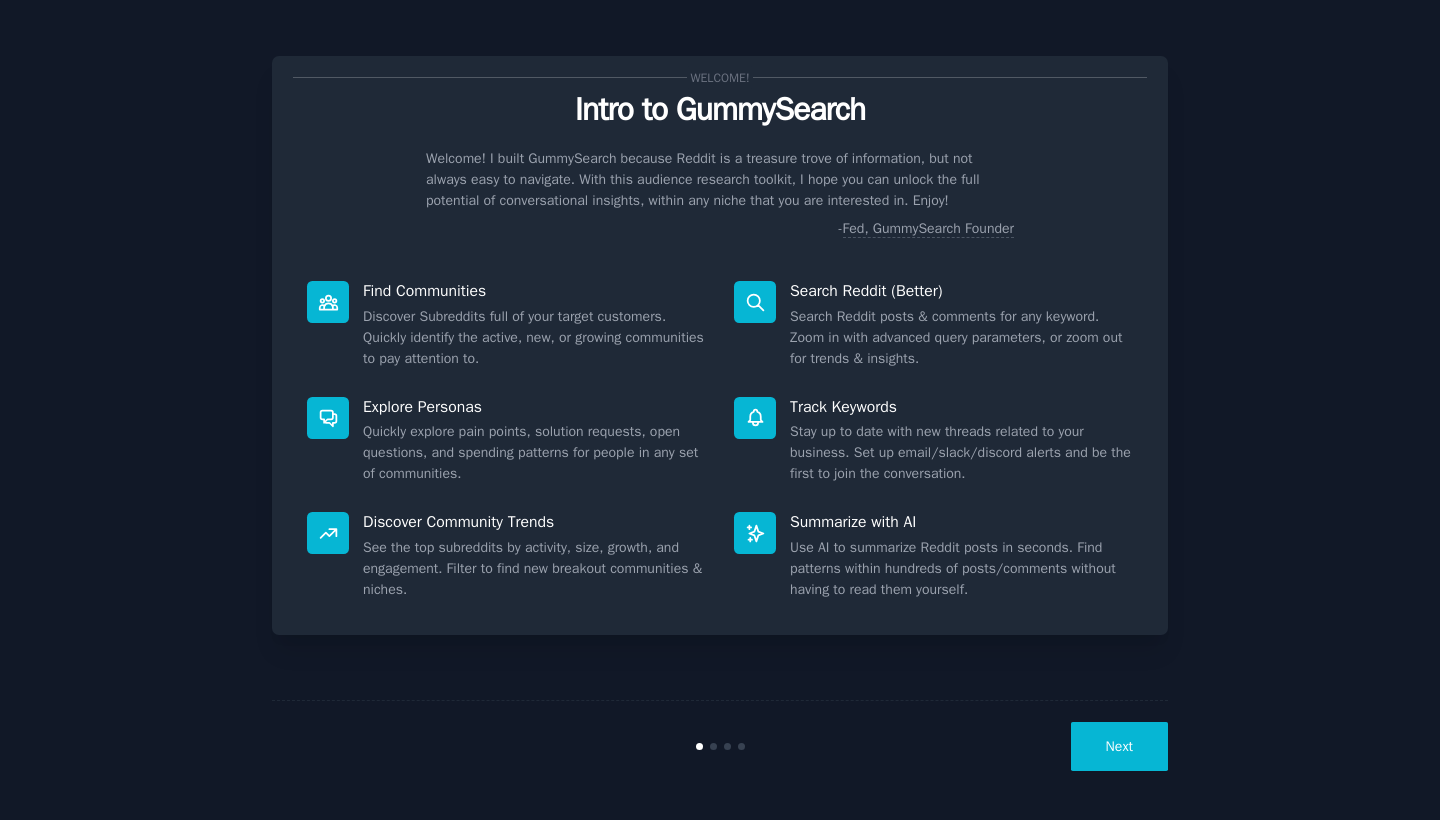 scroll, scrollTop: 0, scrollLeft: 0, axis: both 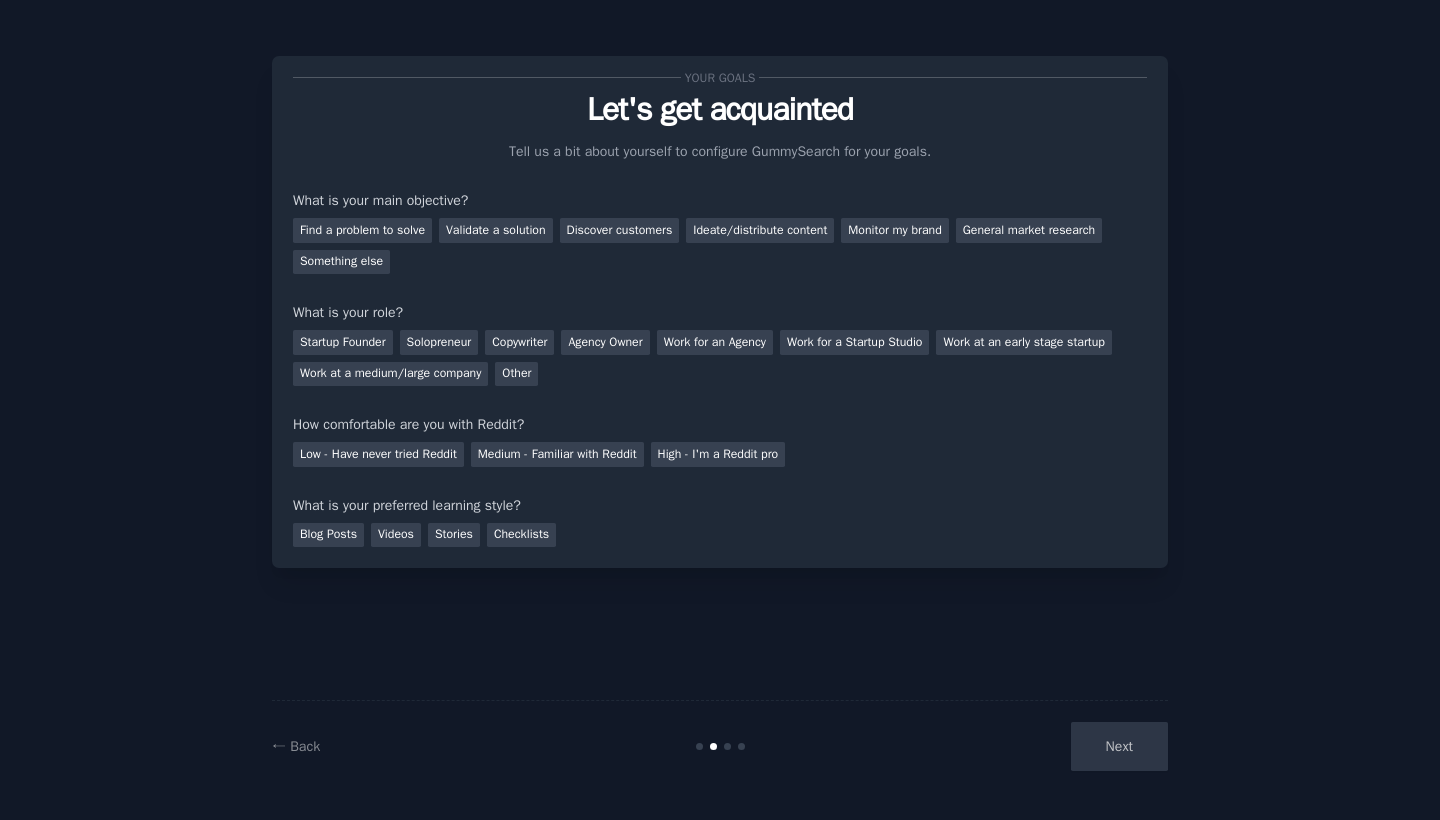 click on "Next" at bounding box center (1018, 746) 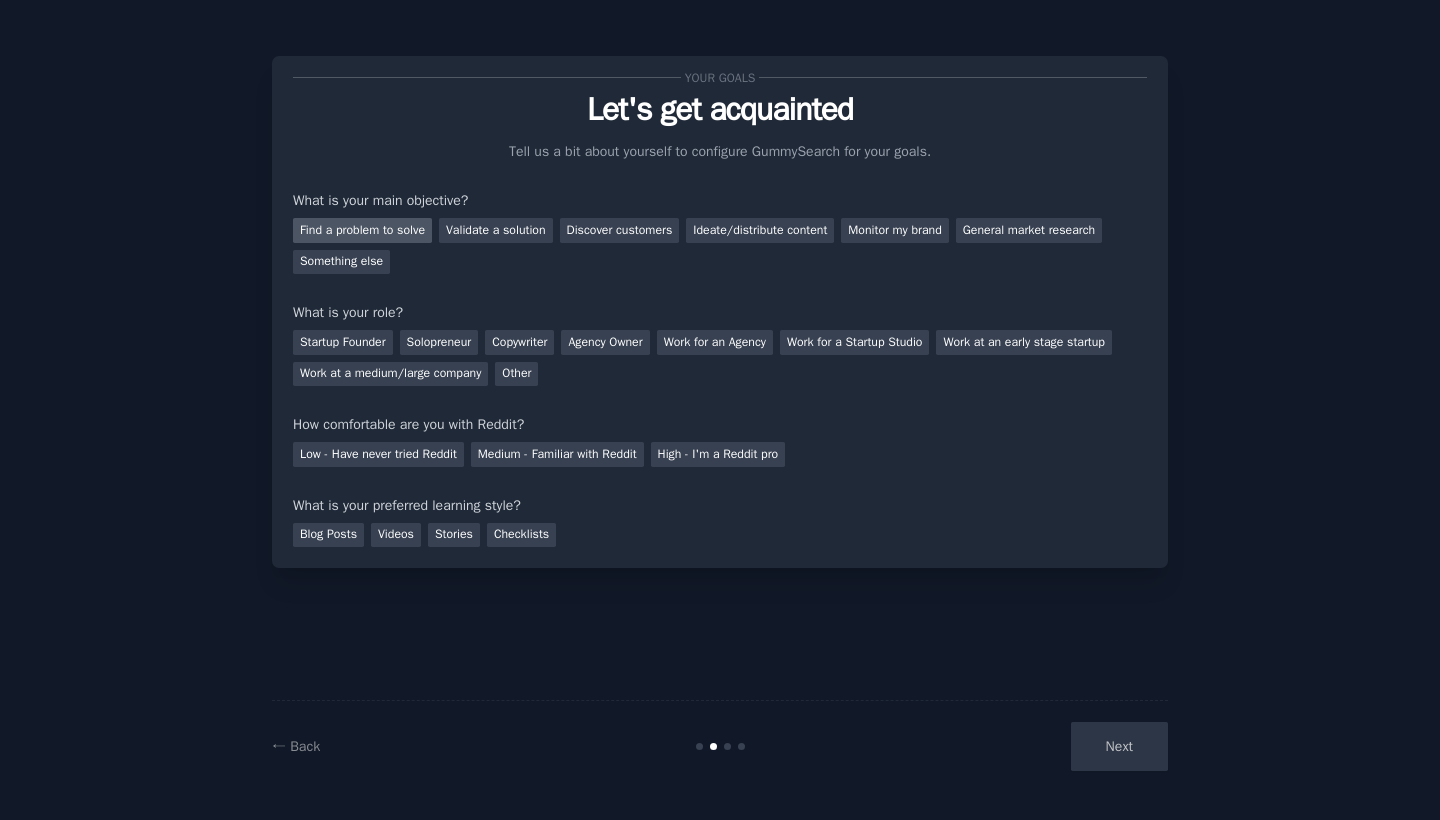 click on "Find a problem to solve" at bounding box center [362, 230] 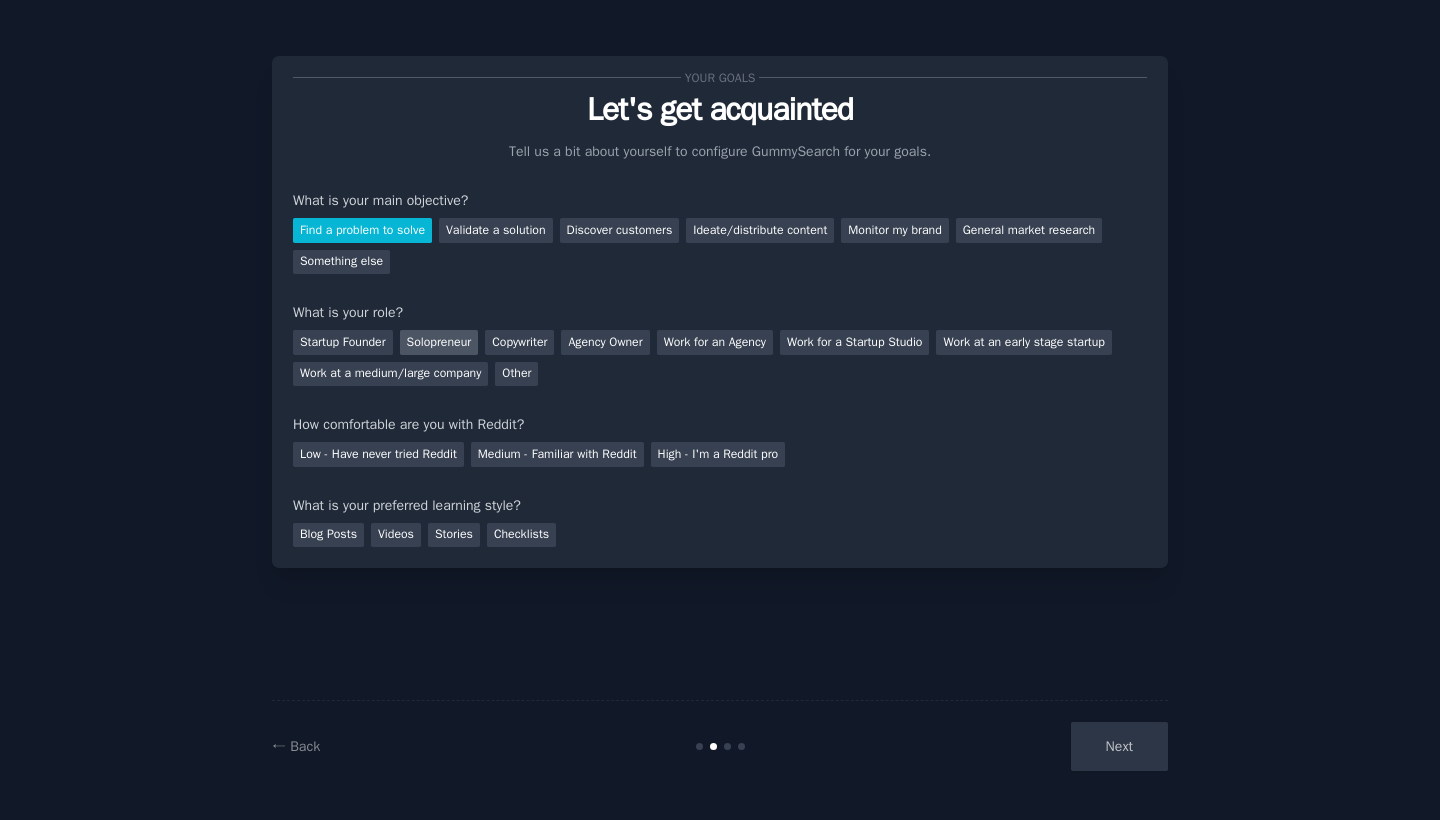 click on "Solopreneur" at bounding box center [439, 342] 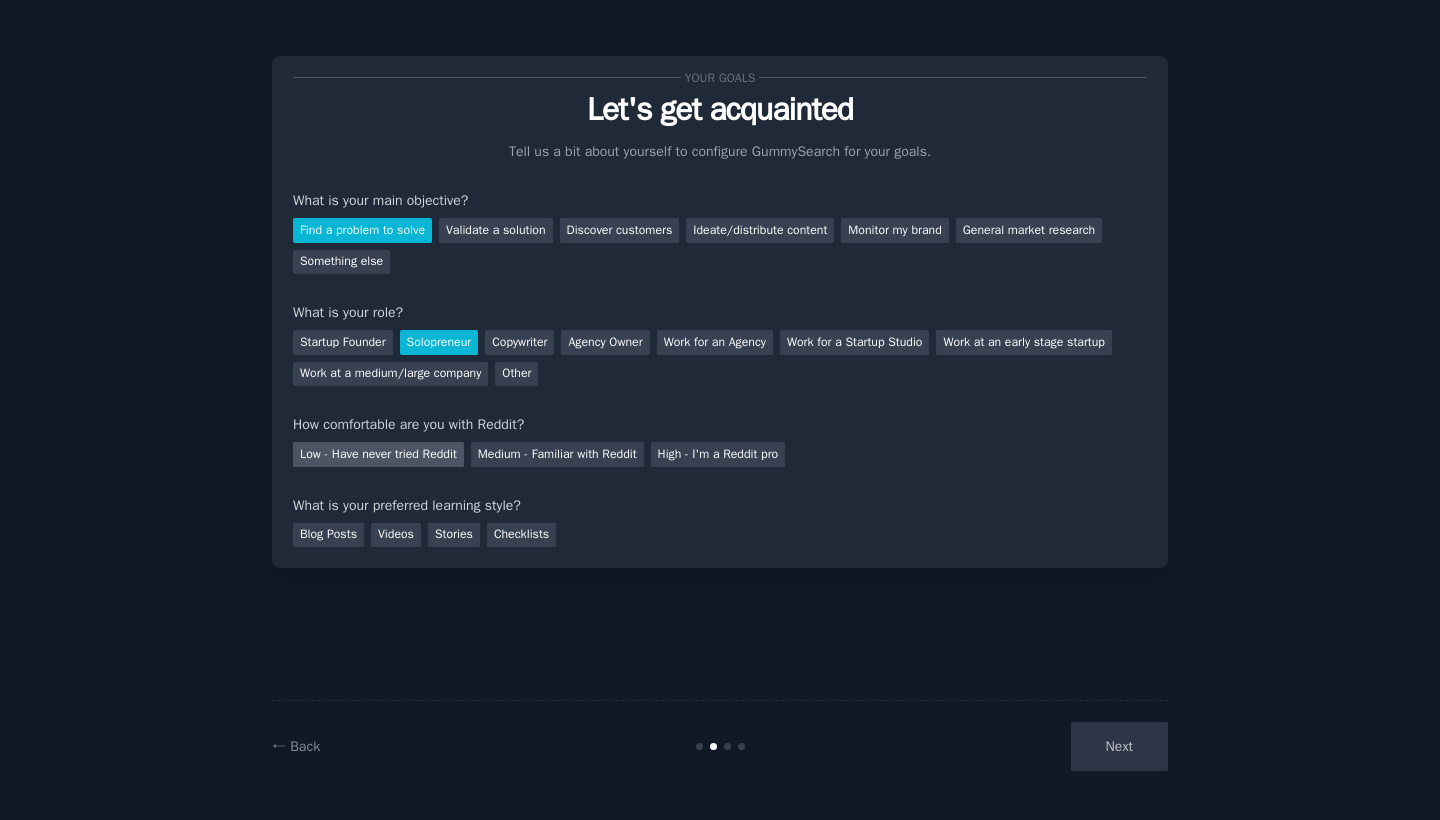 click on "Low - Have never tried Reddit" at bounding box center [378, 454] 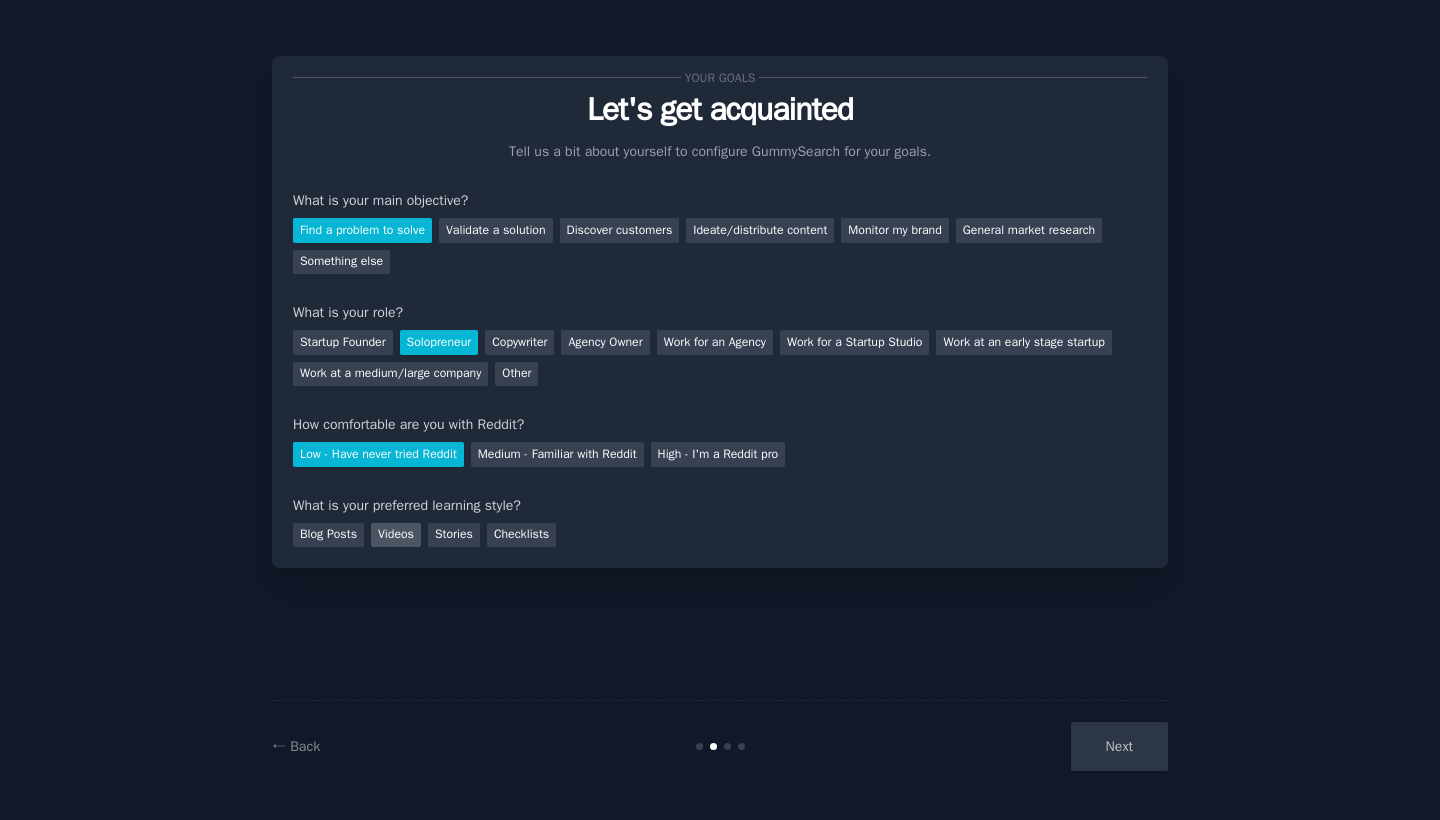 click on "Videos" at bounding box center [396, 535] 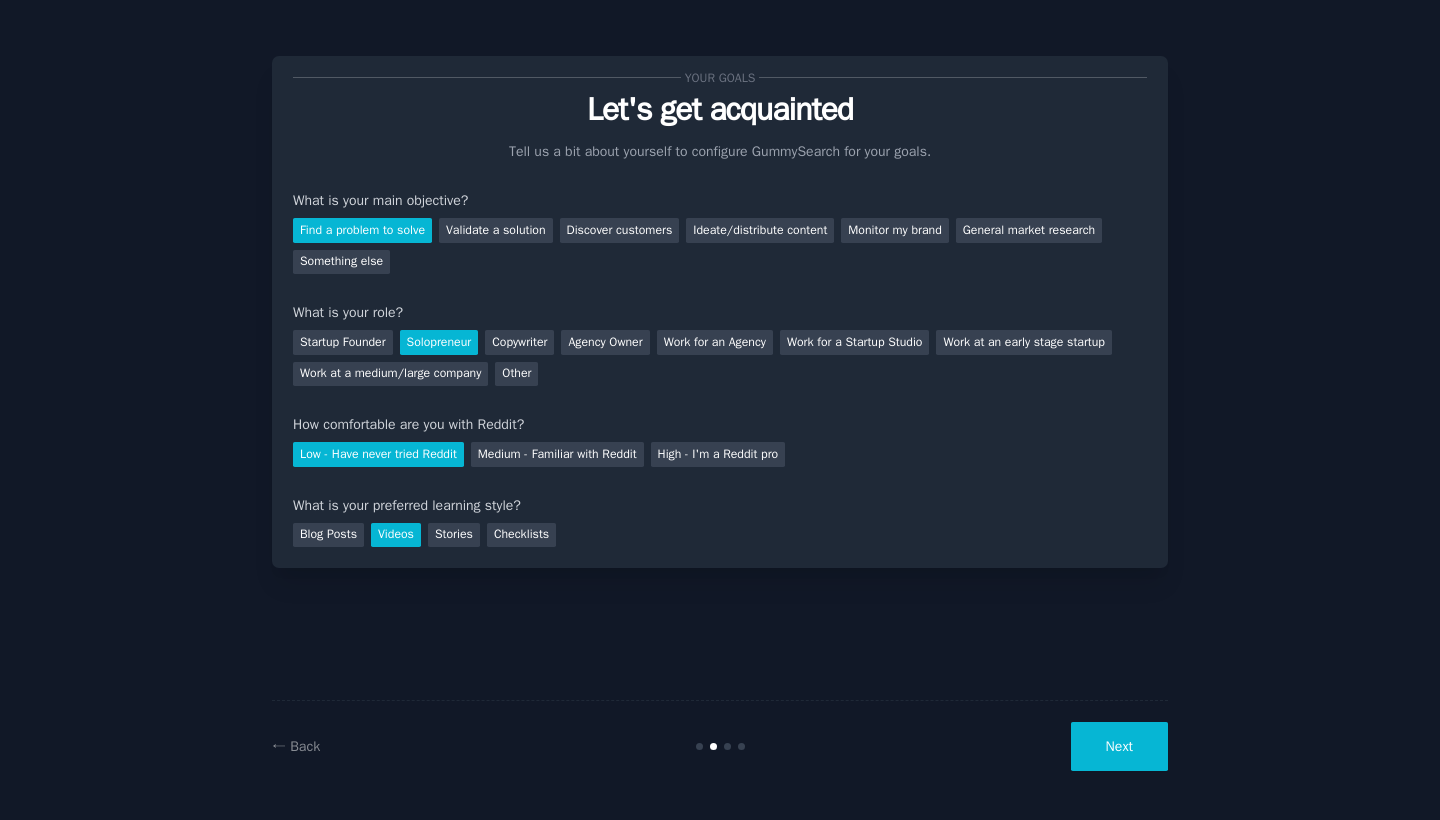 click on "Next" at bounding box center [1119, 746] 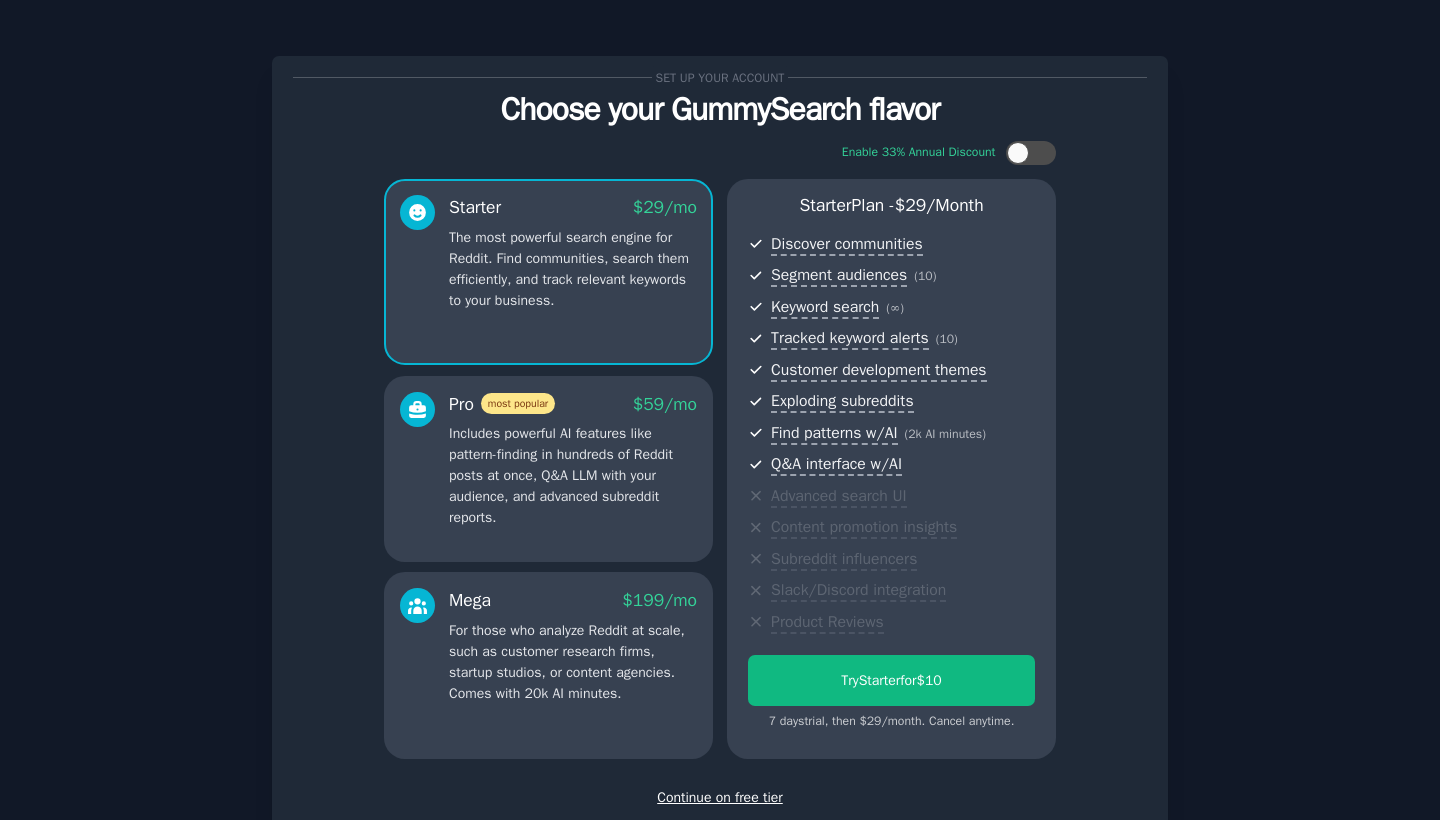 click on "Continue on free tier" at bounding box center (720, 797) 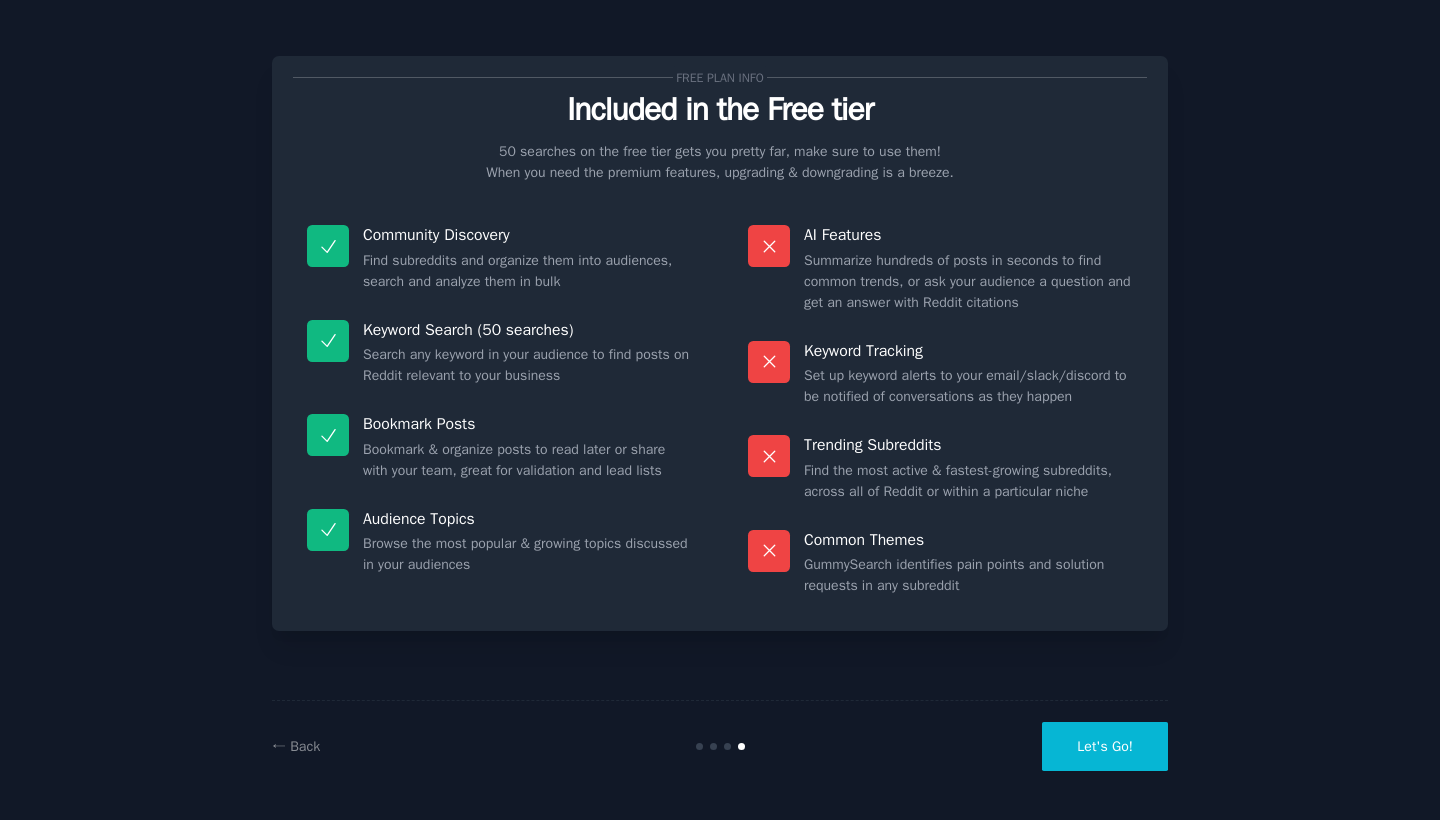 click on "Let's Go!" at bounding box center [1105, 746] 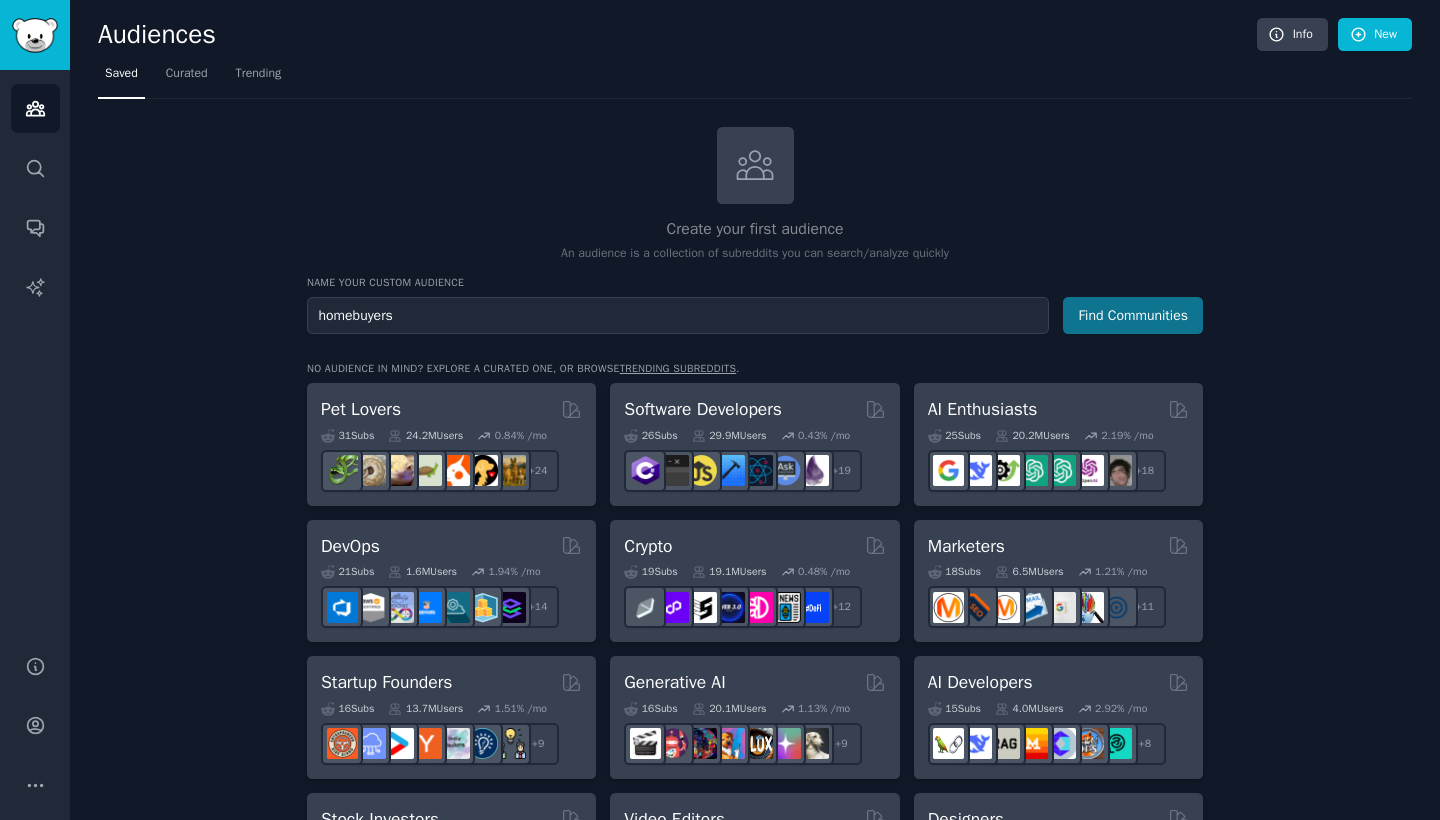 type on "homebuyers" 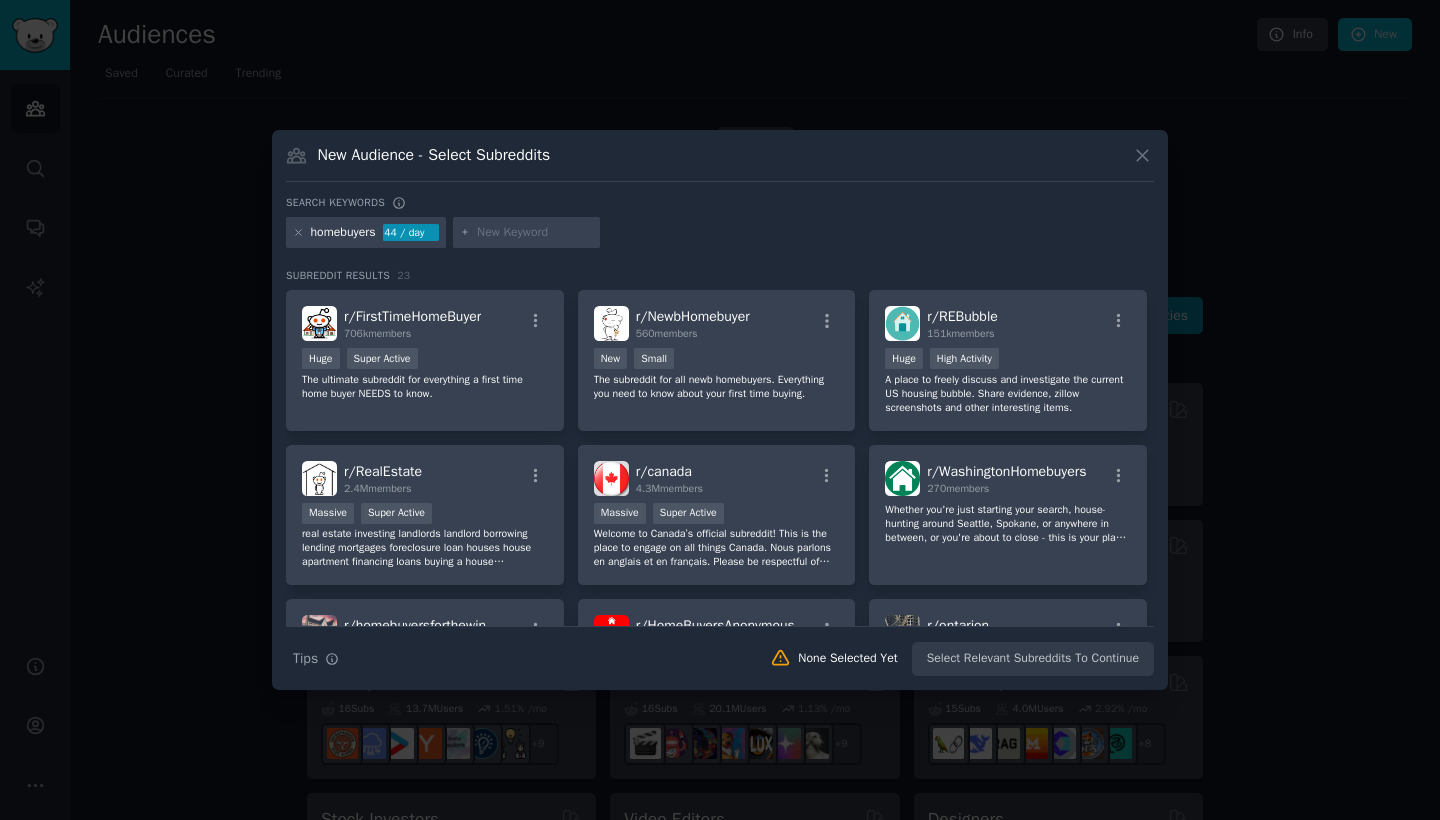 scroll, scrollTop: 0, scrollLeft: 0, axis: both 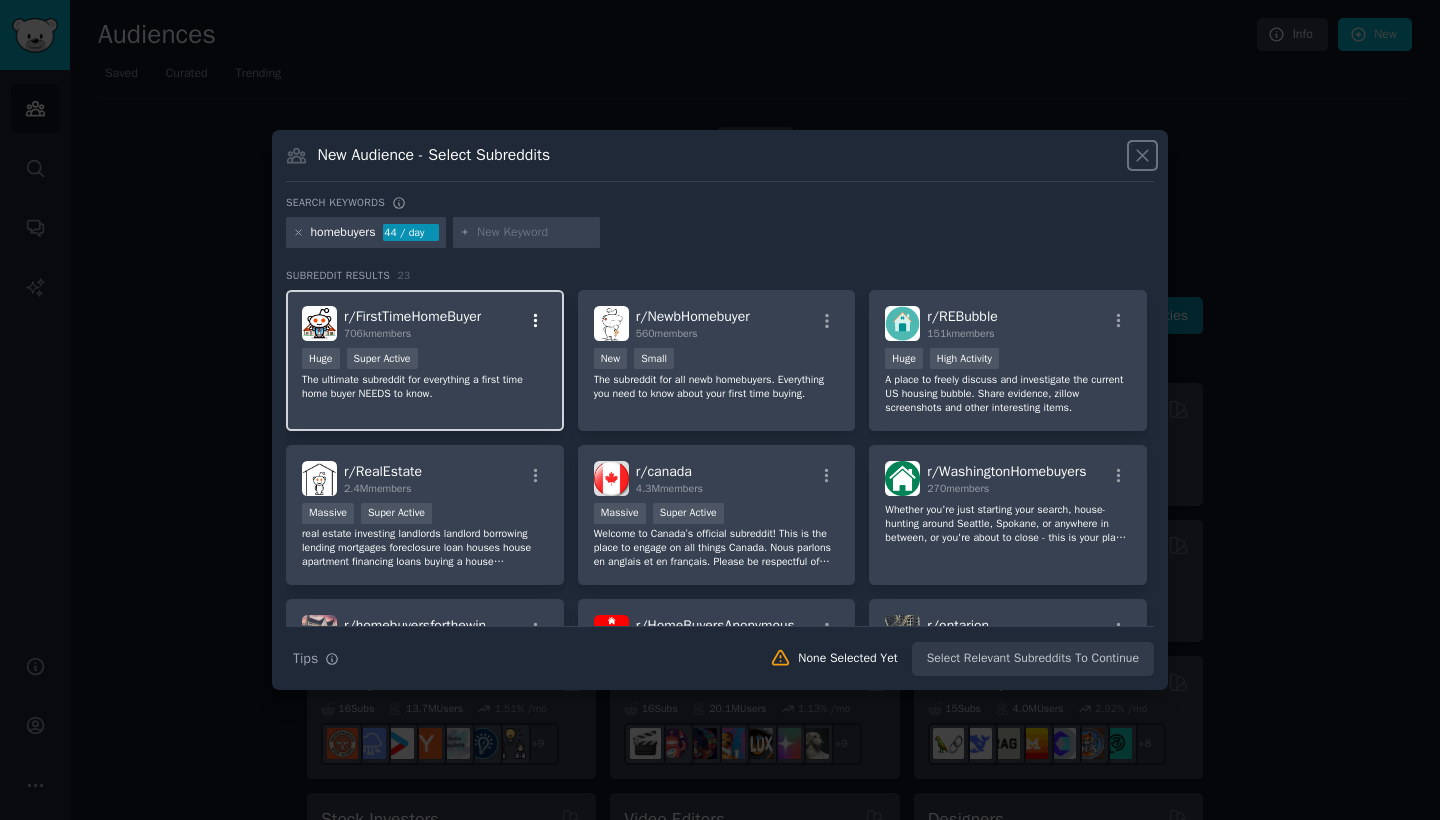 click 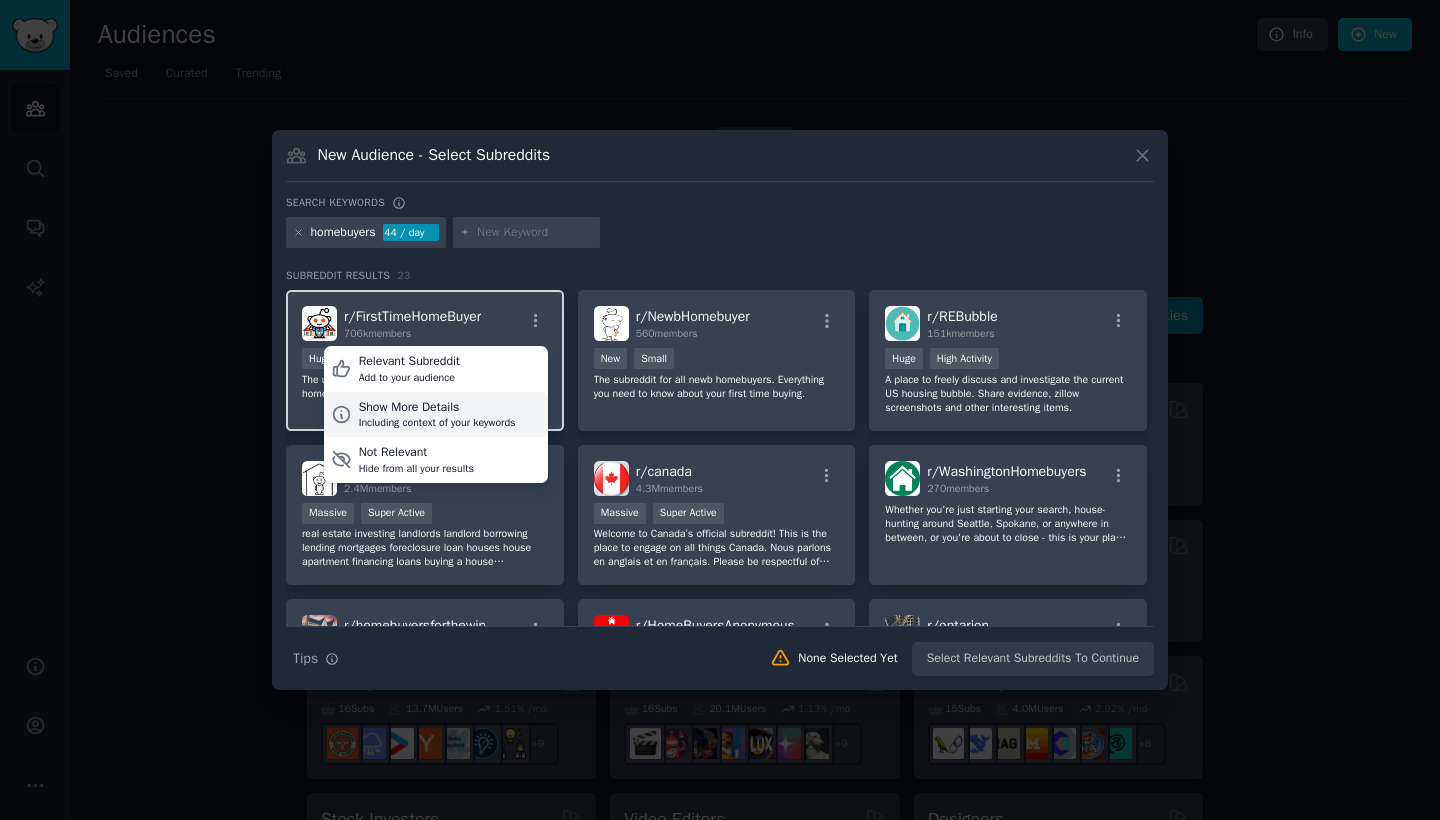 click on "Show More Details" at bounding box center [437, 408] 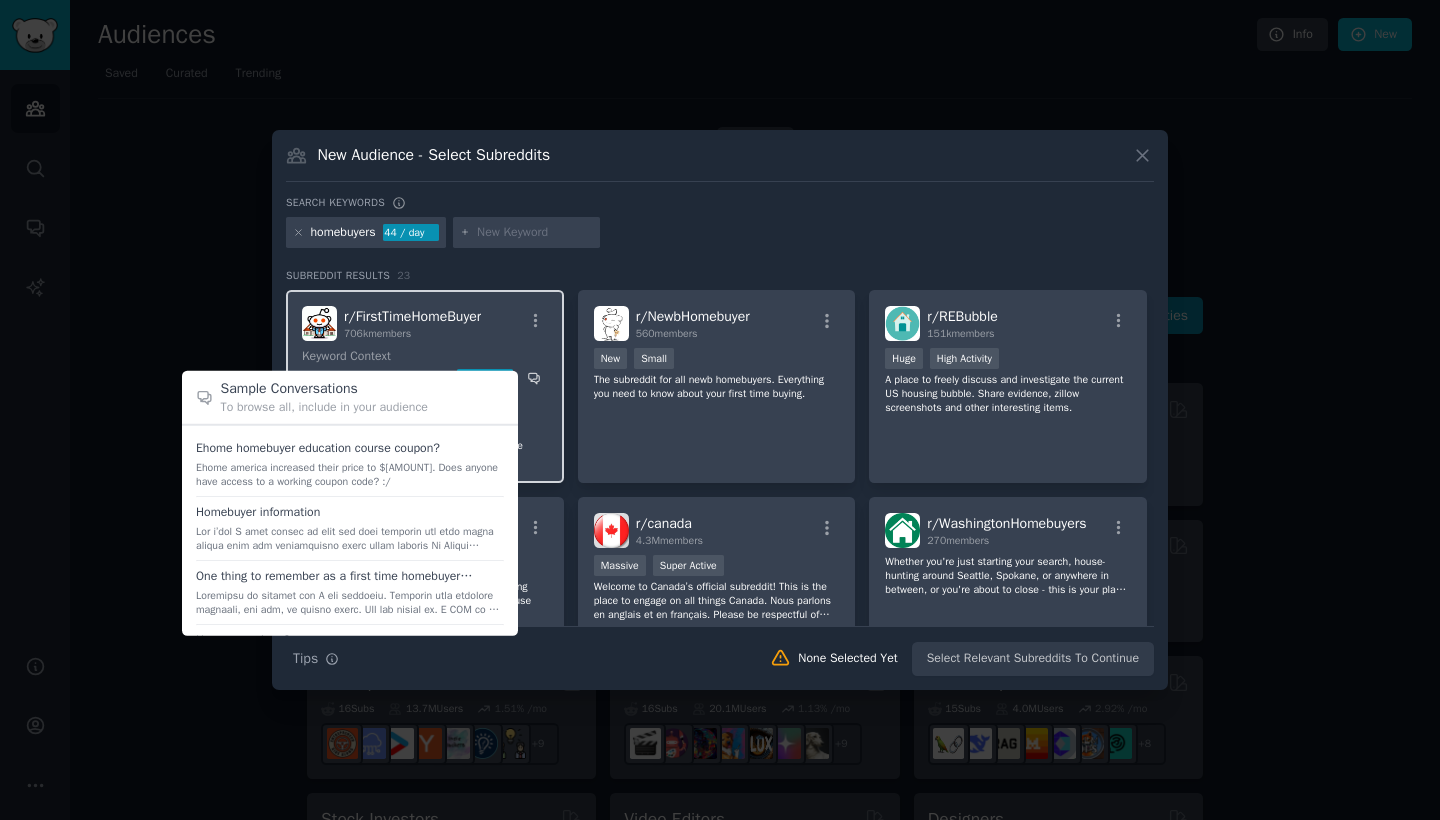 click 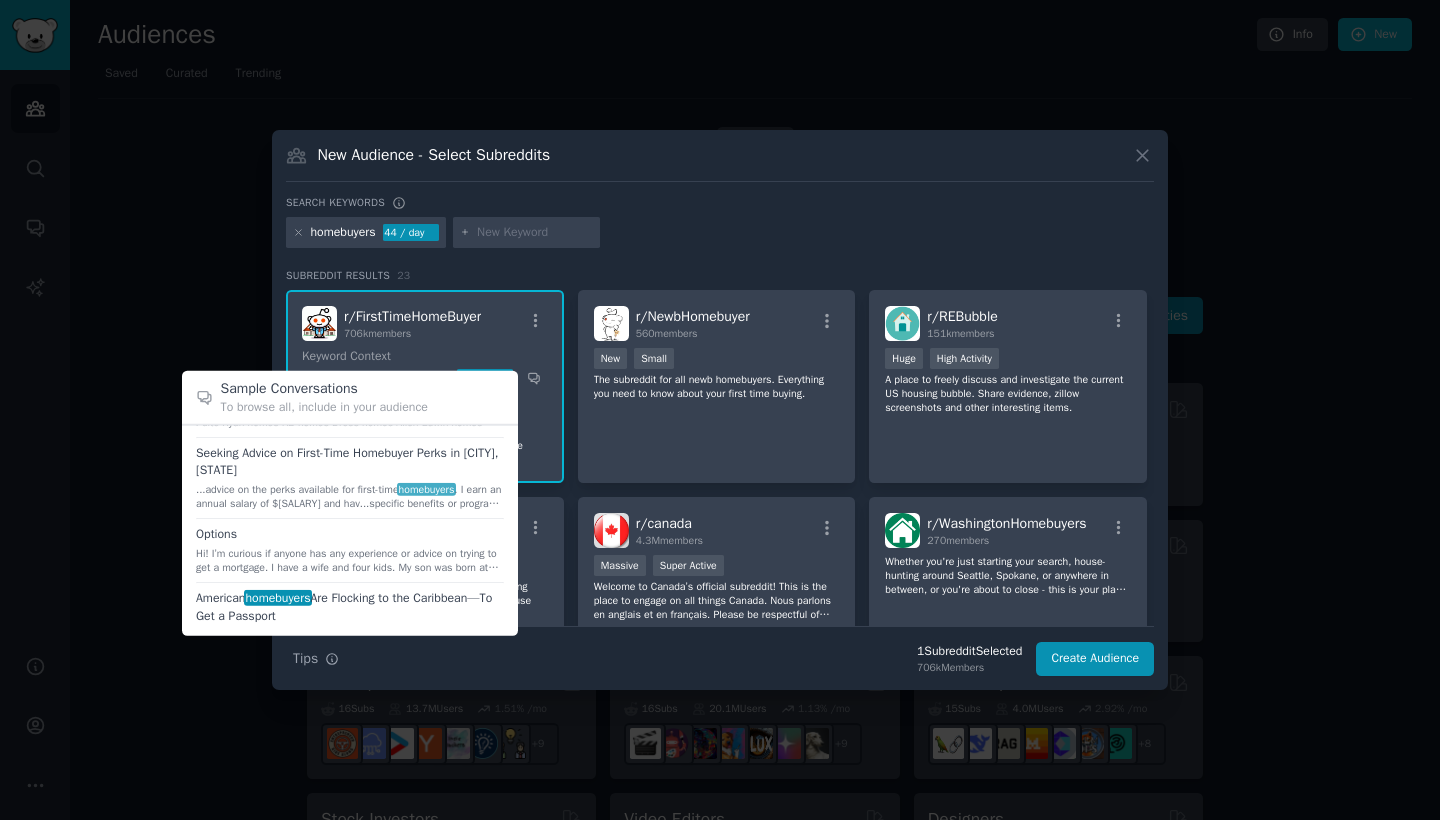 scroll, scrollTop: 250, scrollLeft: 0, axis: vertical 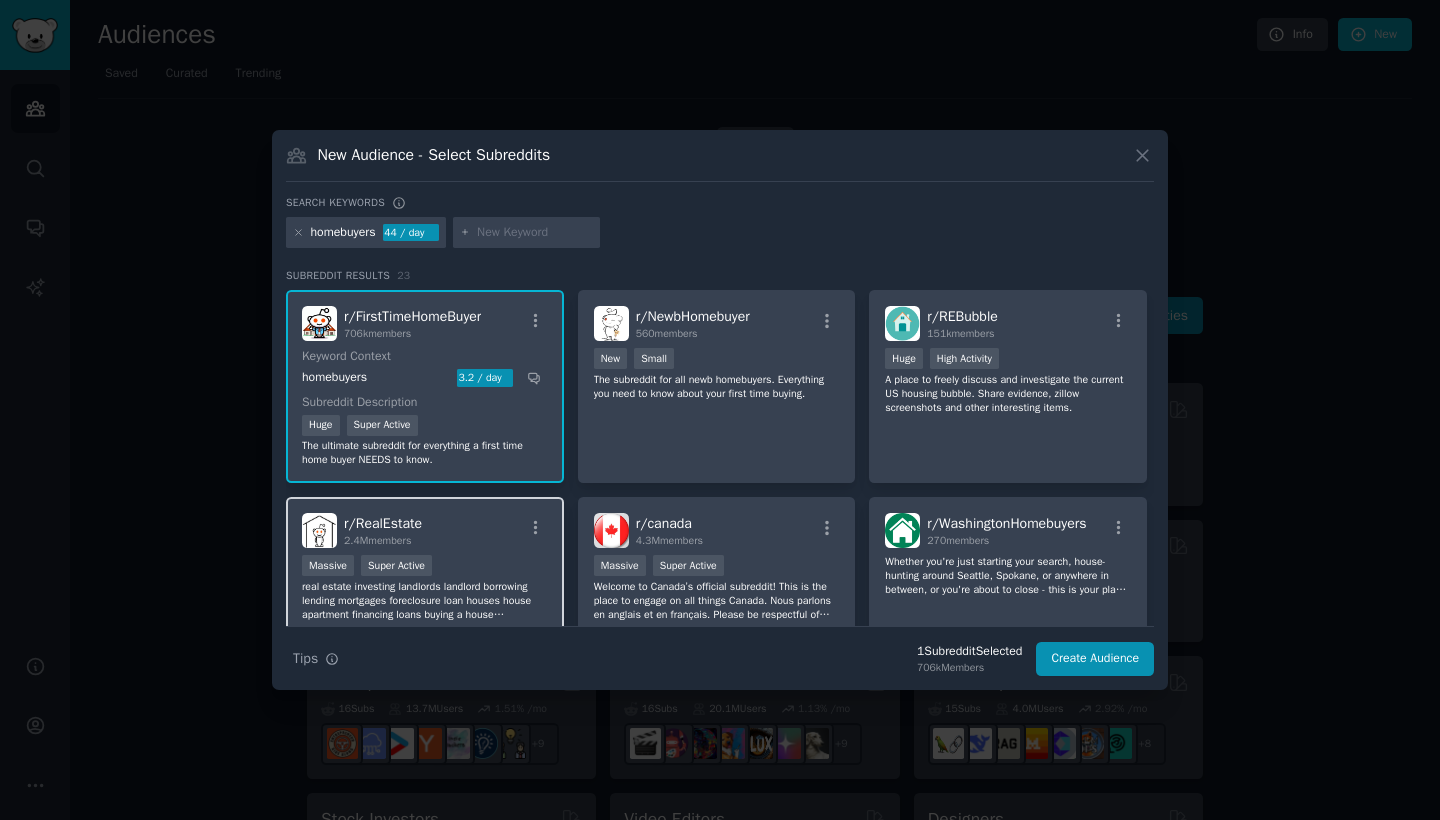 click on "r/ RealEstate 2.4M  members" at bounding box center (425, 530) 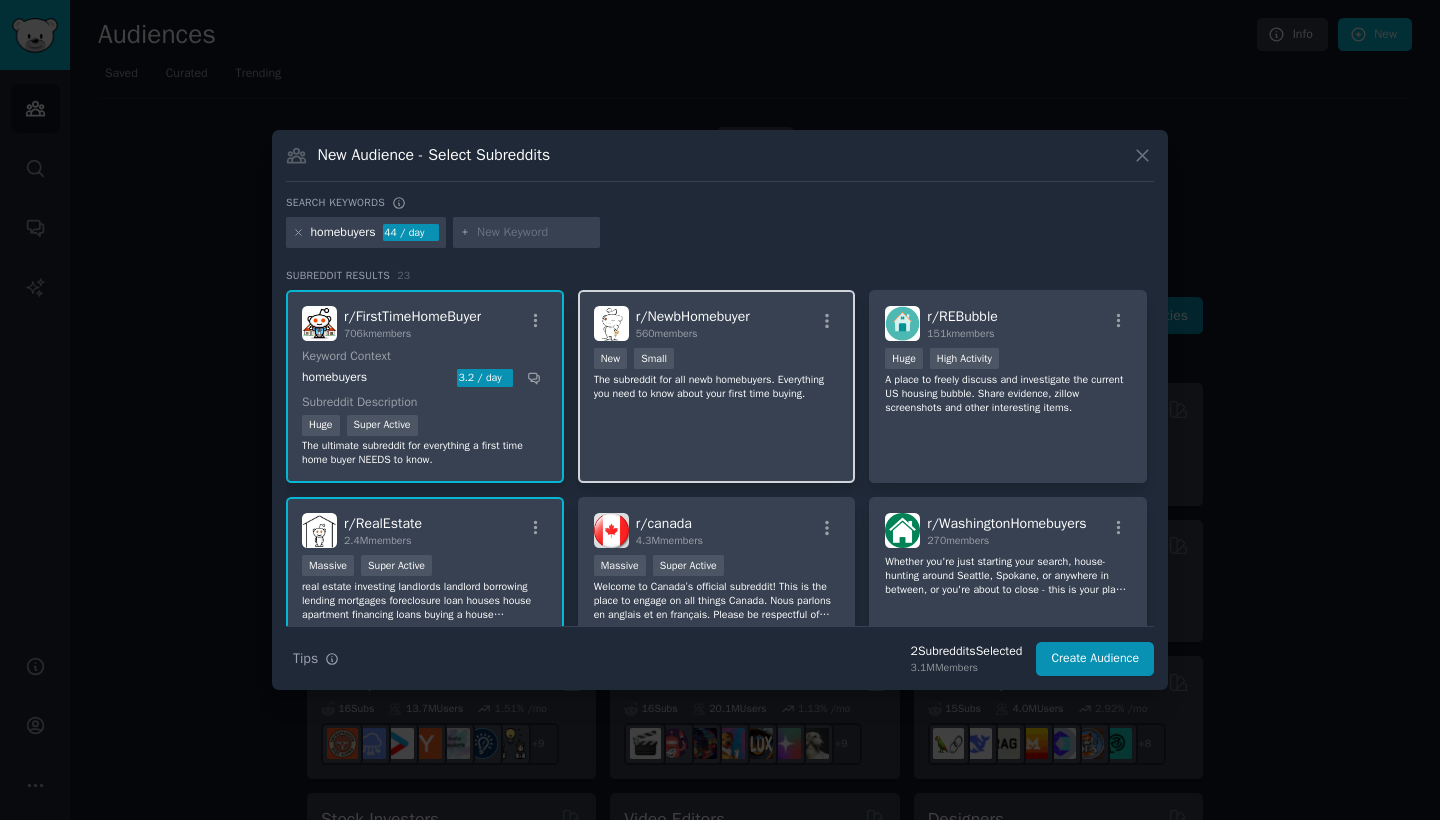 click on "The subreddit for all newb homebuyers. Everything you need to know about your first time buying." at bounding box center [717, 387] 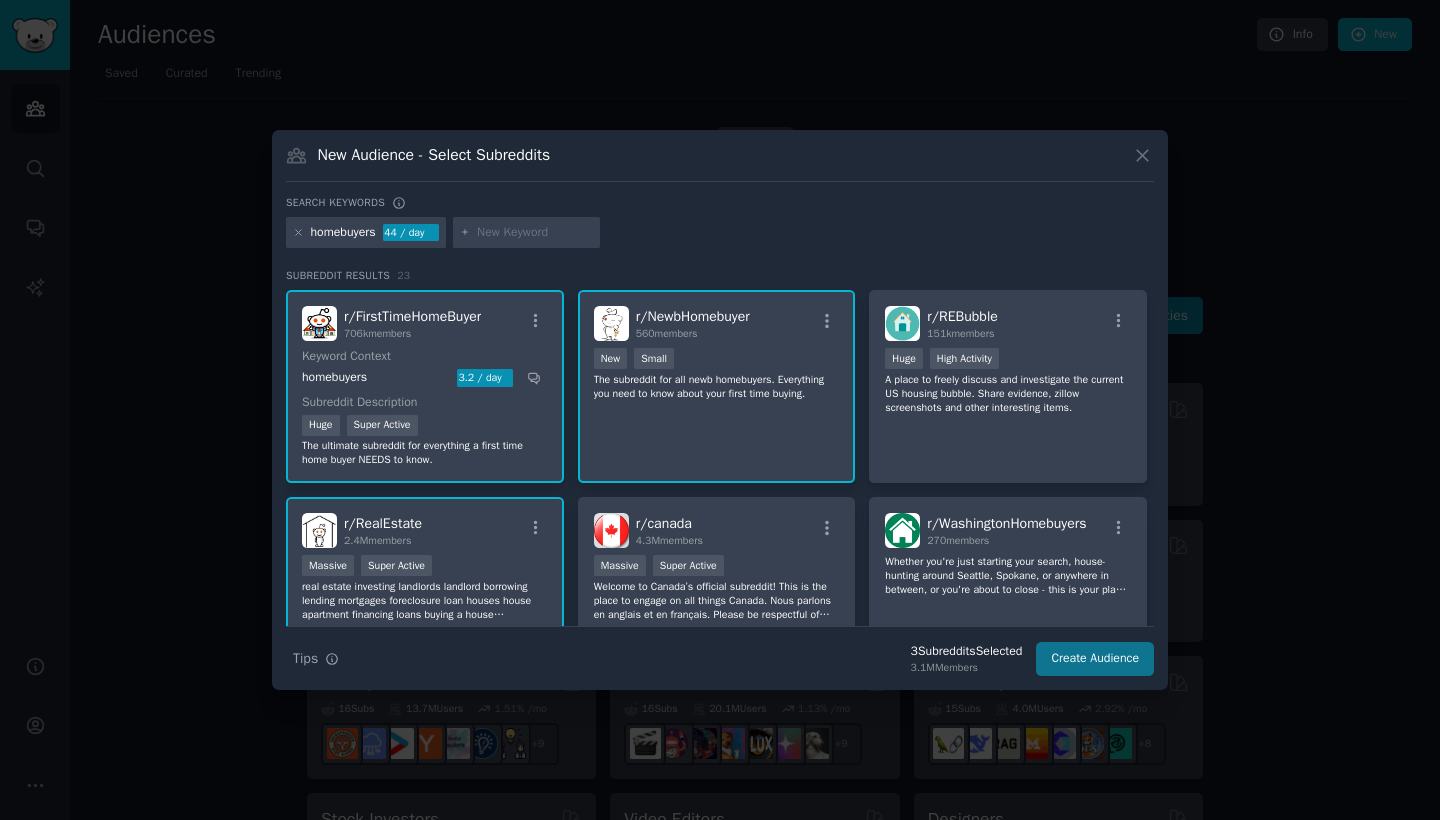 click on "Create Audience" at bounding box center (1095, 659) 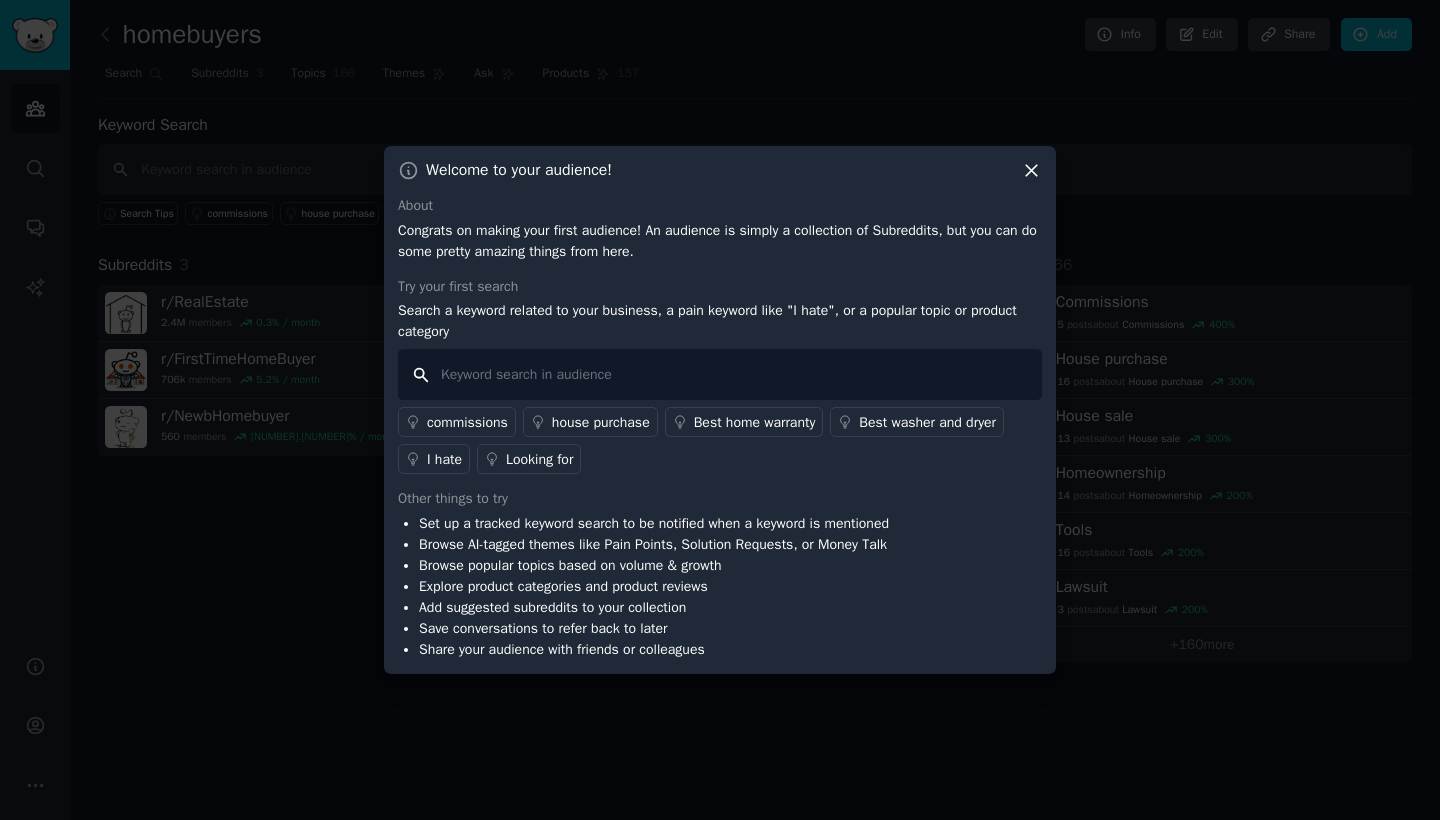 click at bounding box center (720, 374) 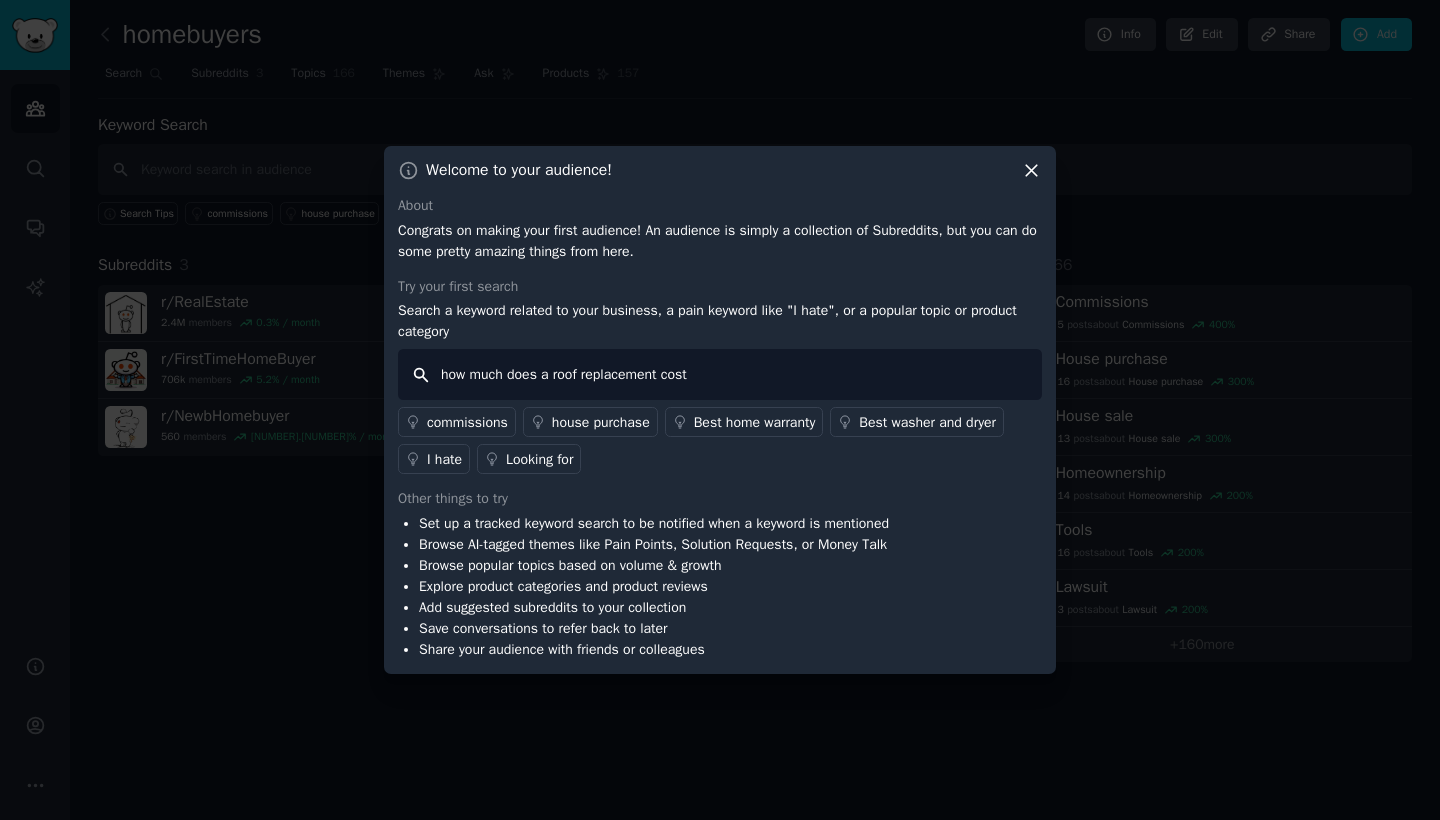 type on "how much does a roof replacement cost?" 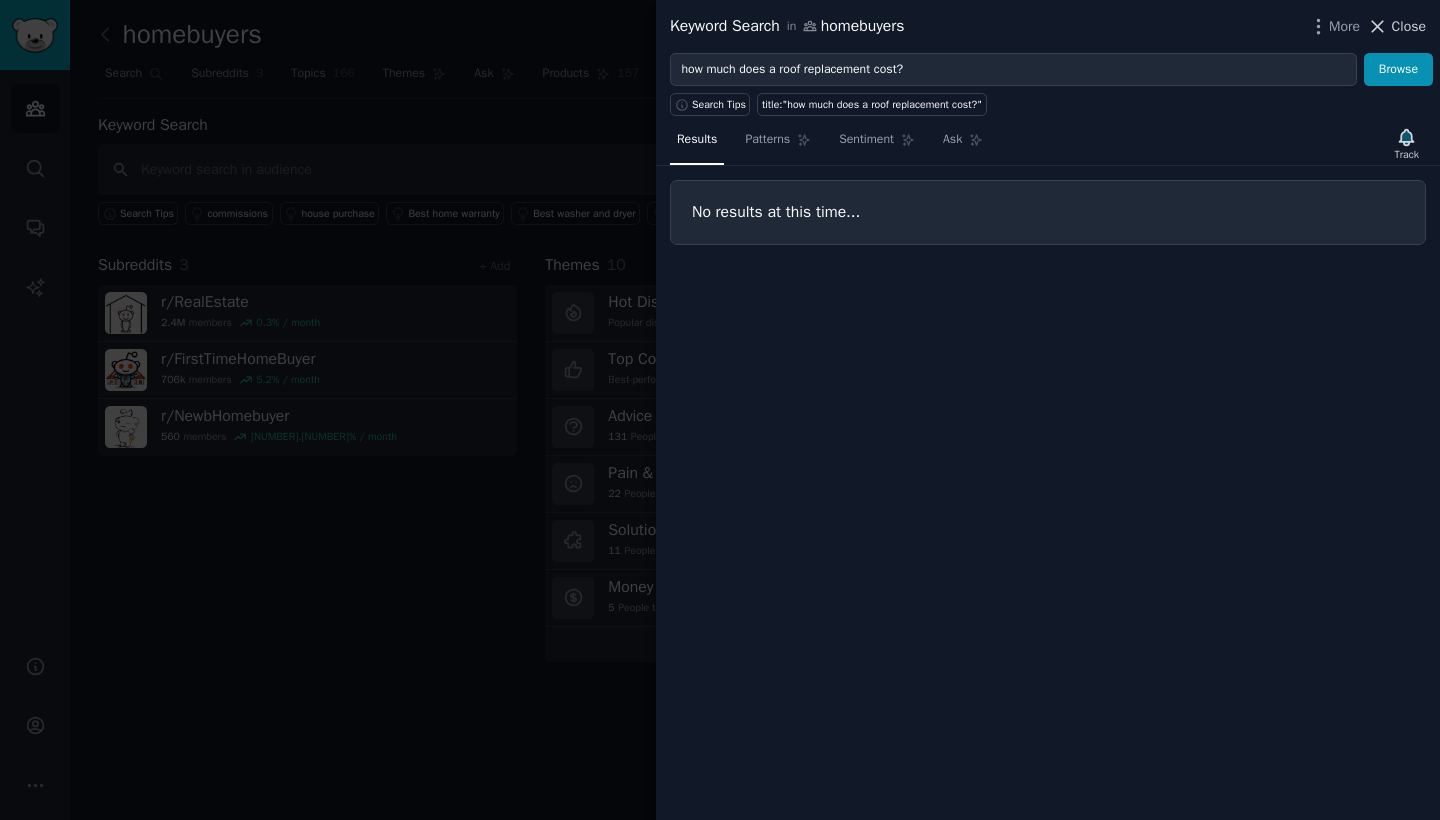 click on "Close" at bounding box center [1409, 26] 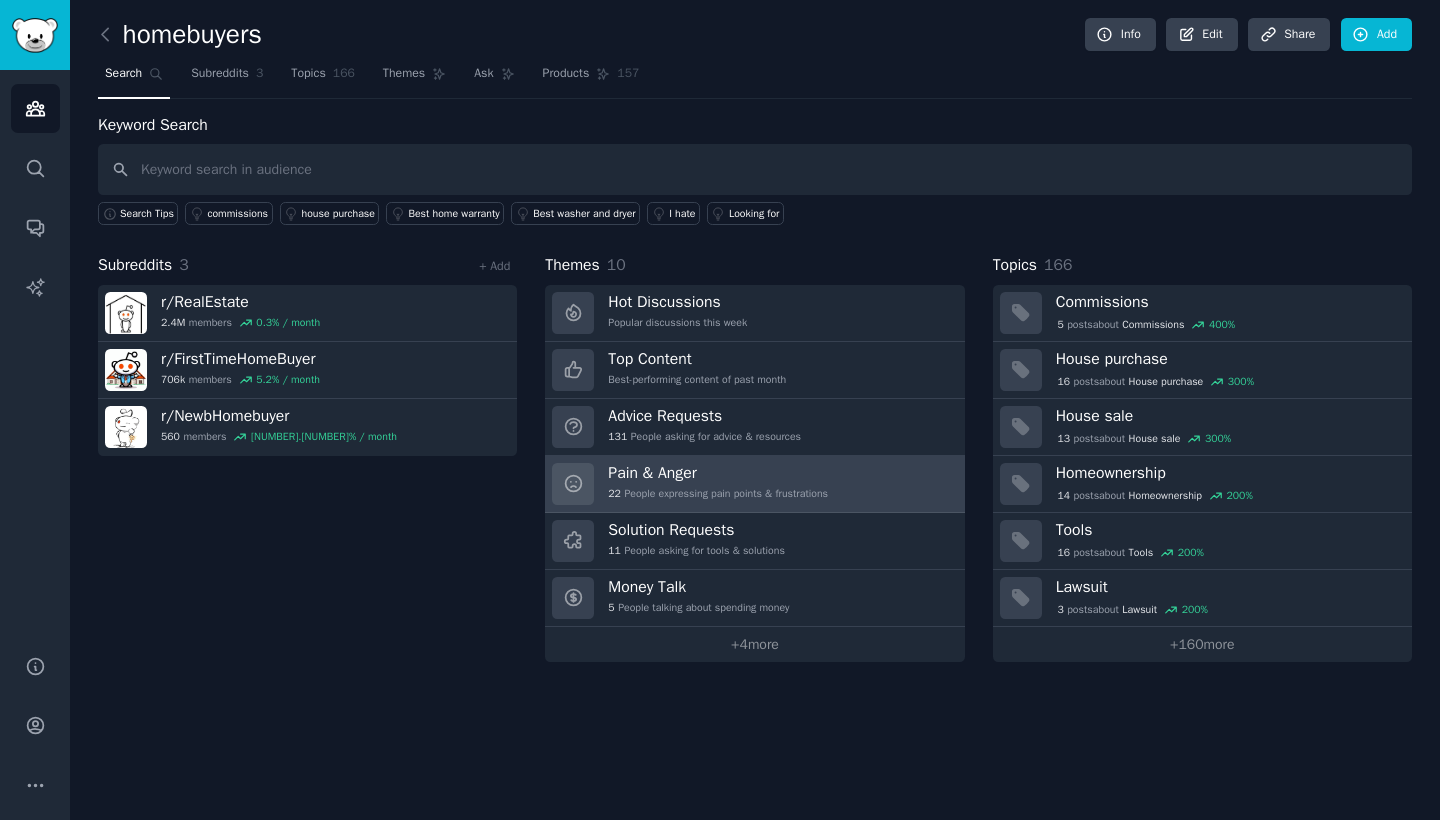 click on "Pain & Anger 22 People expressing pain points & frustrations" at bounding box center [718, 484] 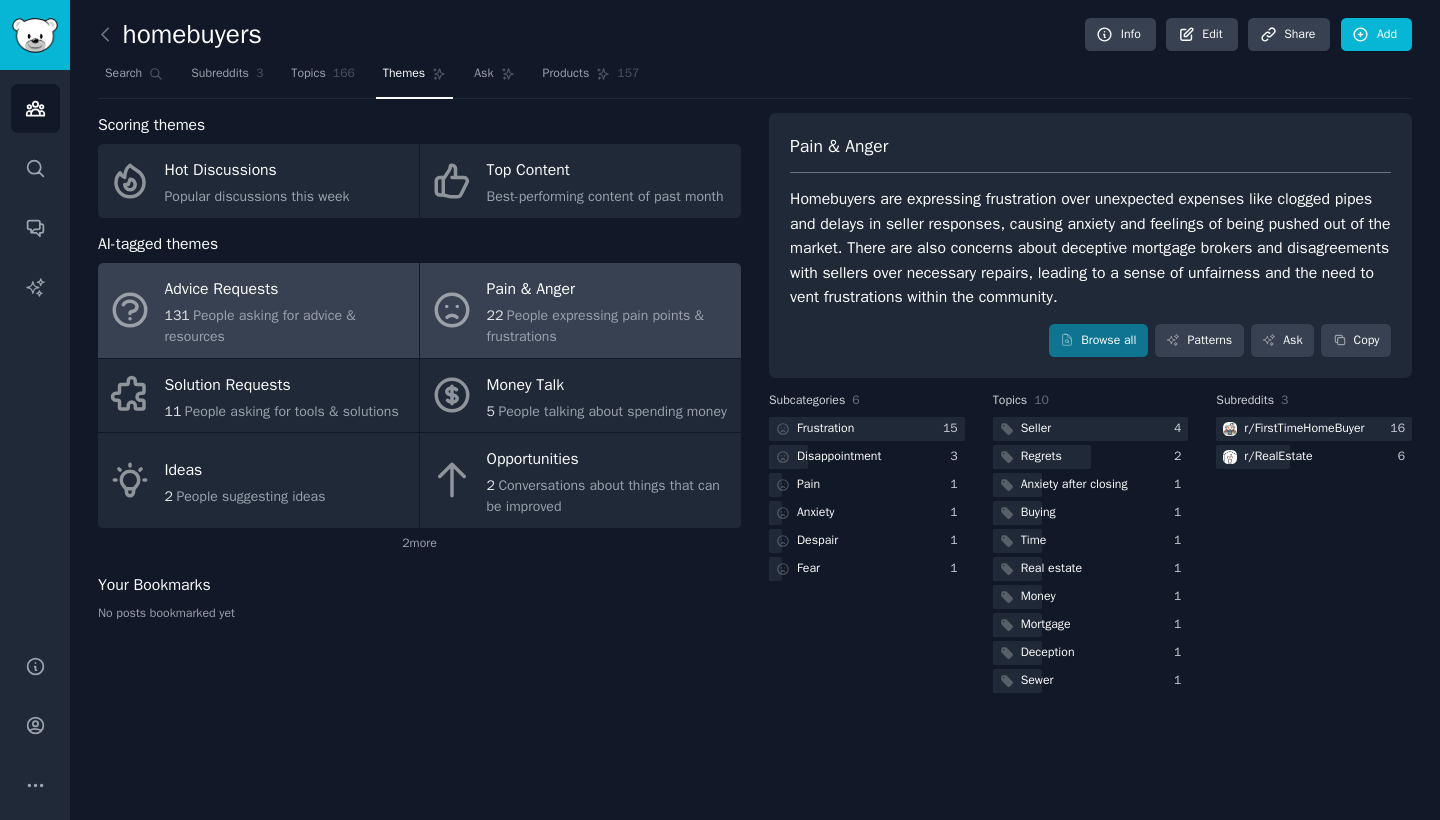 click on "Advice Requests" at bounding box center (287, 290) 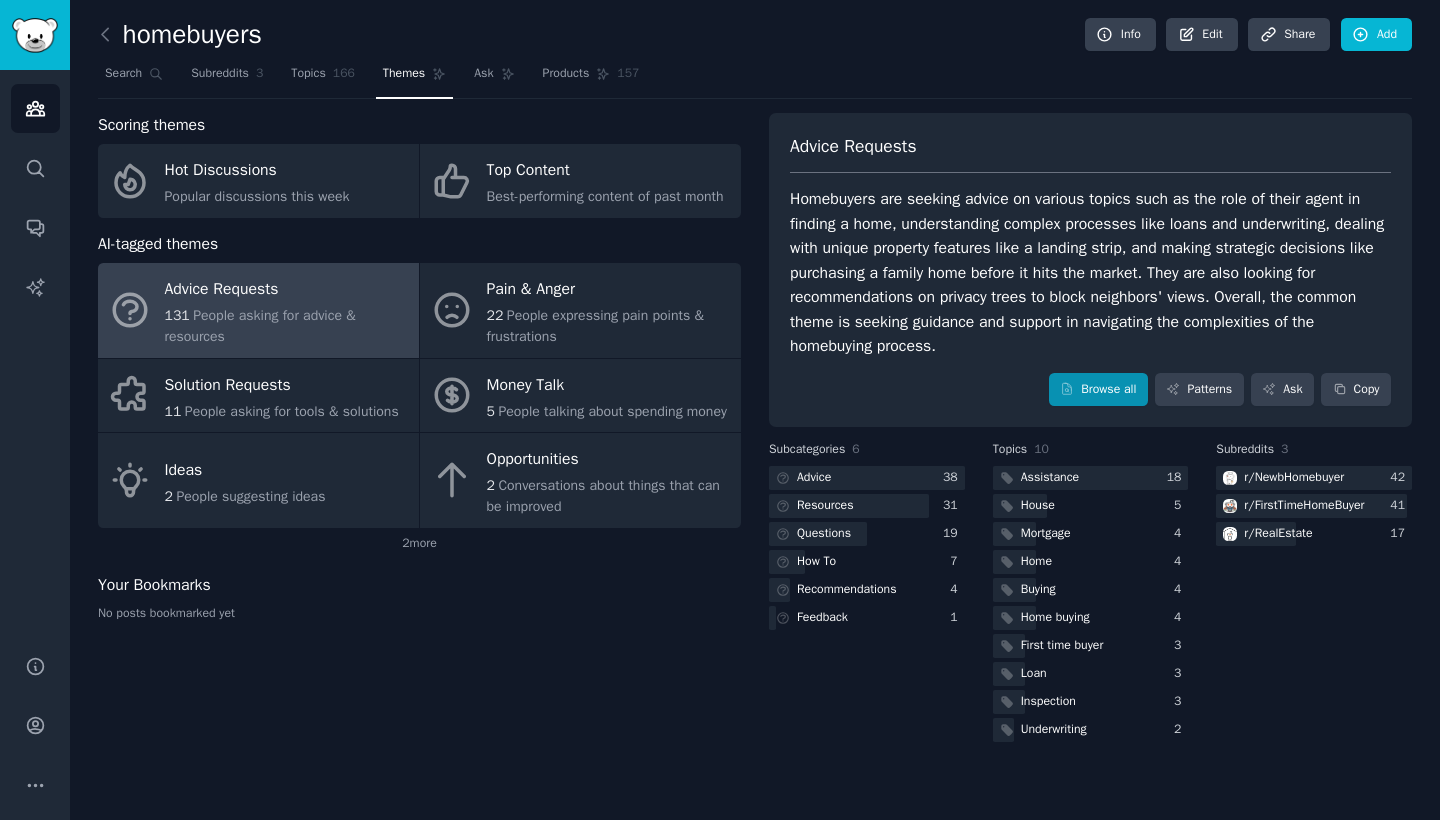 click on "Browse all" at bounding box center (1098, 390) 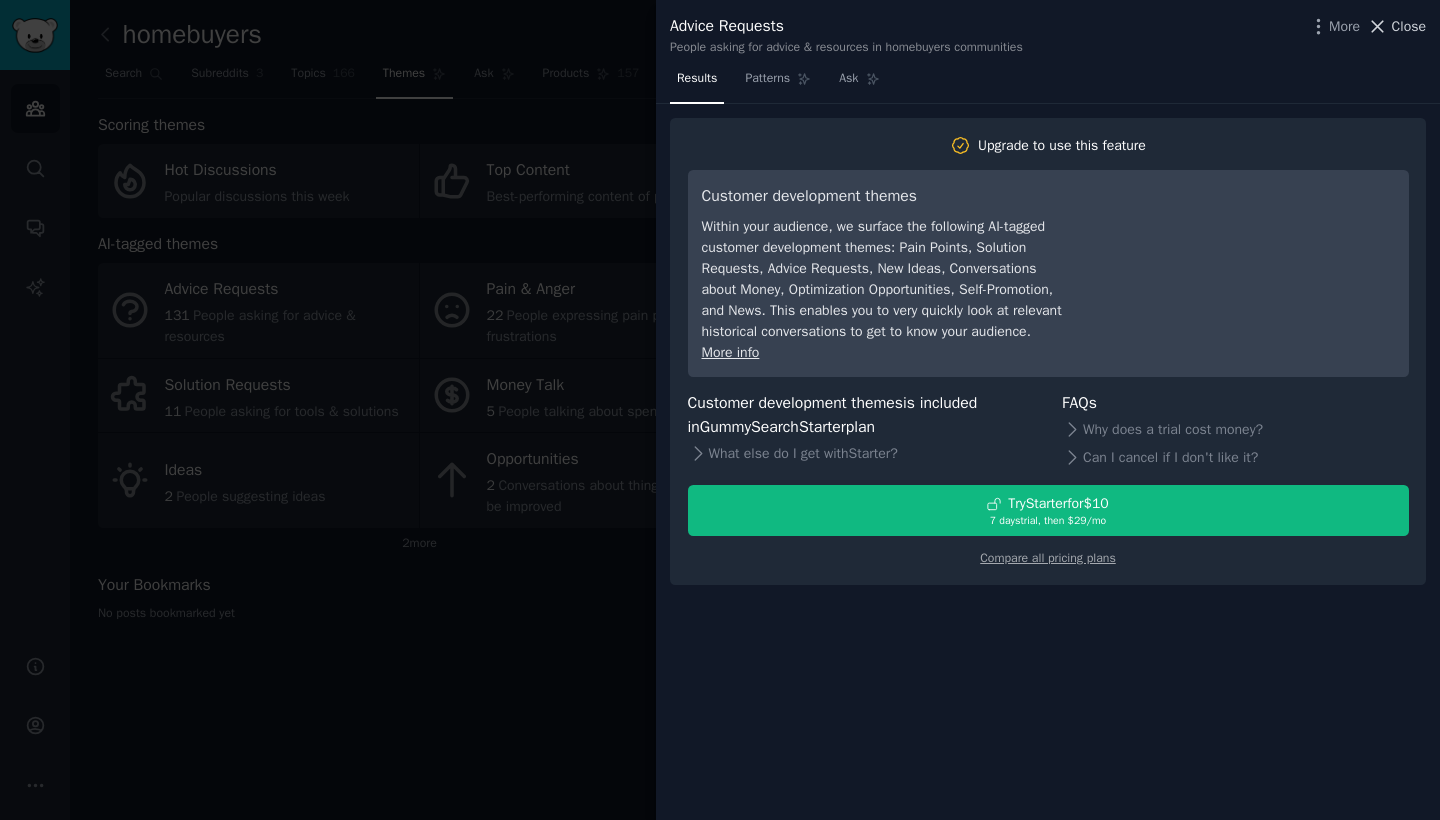 click 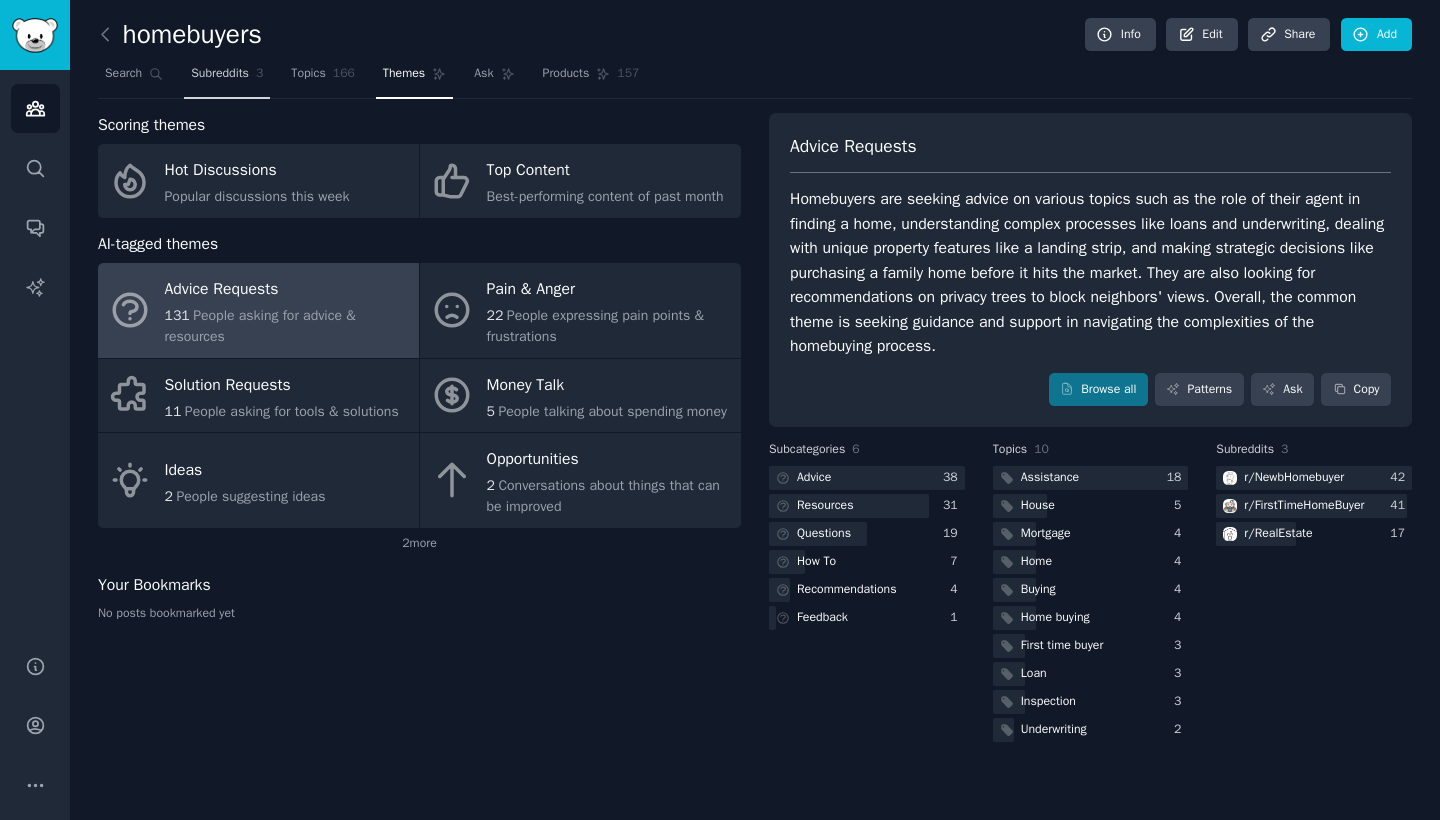 click on "Subreddits" at bounding box center [220, 74] 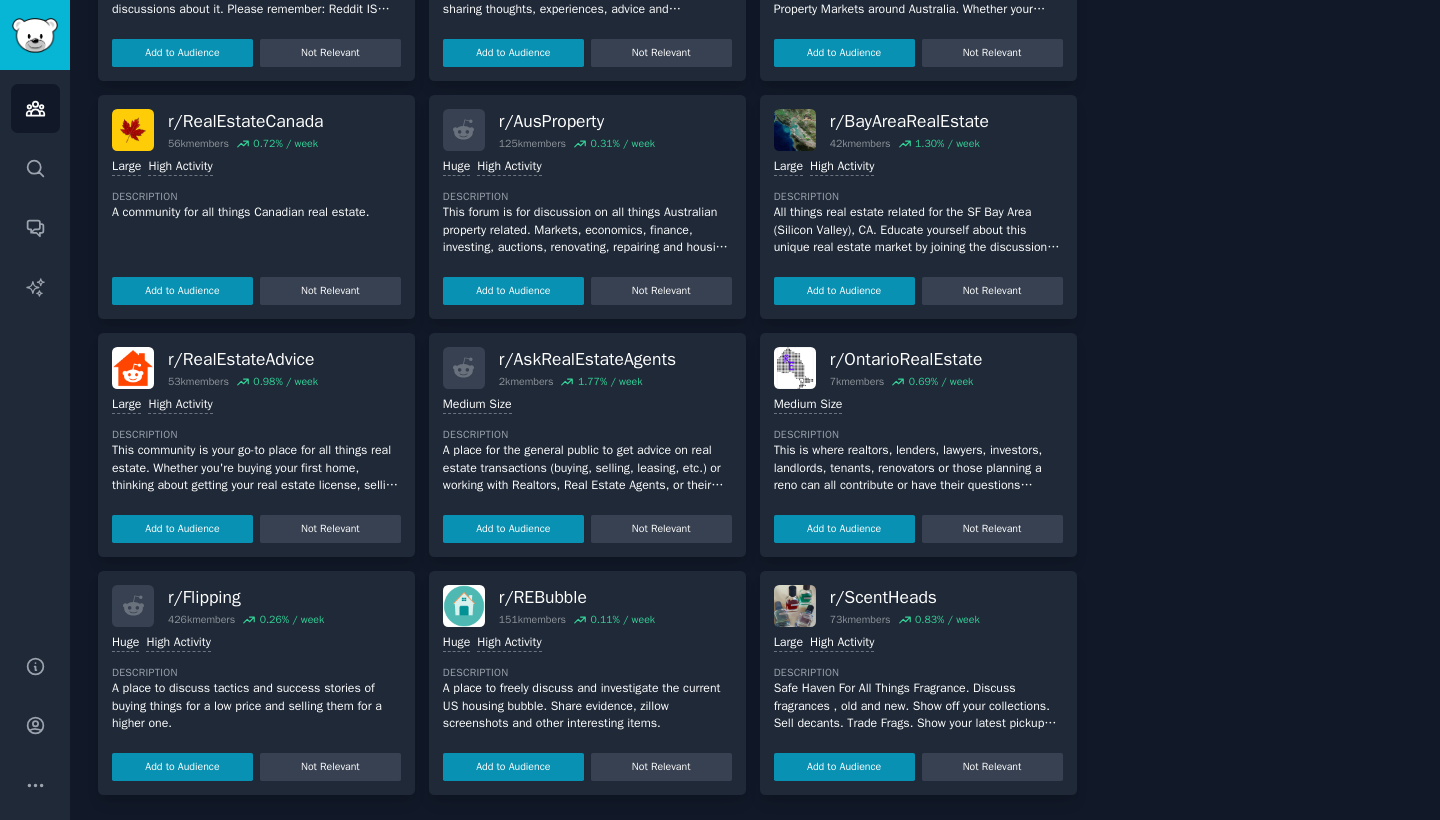 scroll, scrollTop: 529, scrollLeft: 0, axis: vertical 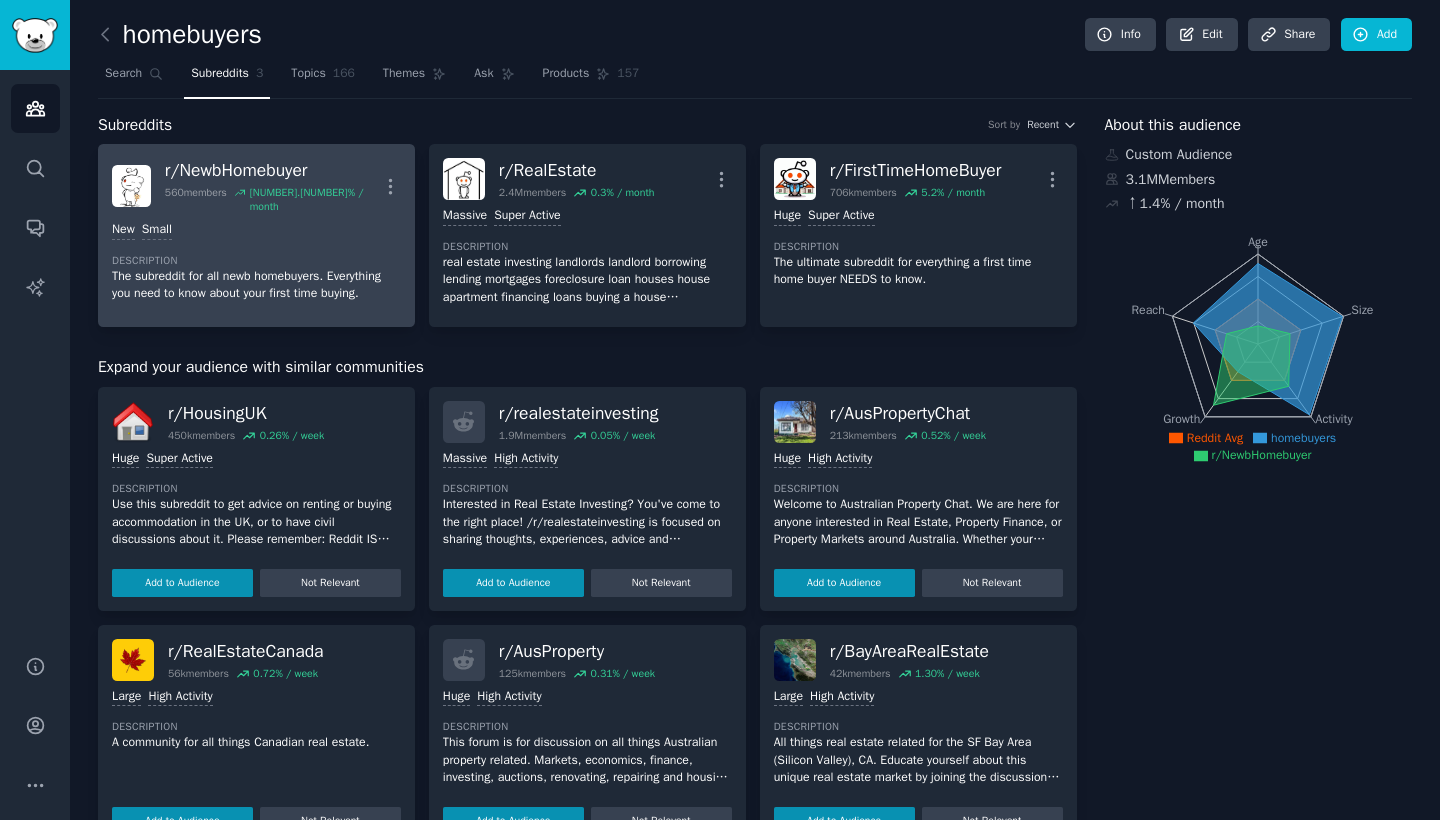 click on "r/ NewbHomebuyer" at bounding box center (272, 170) 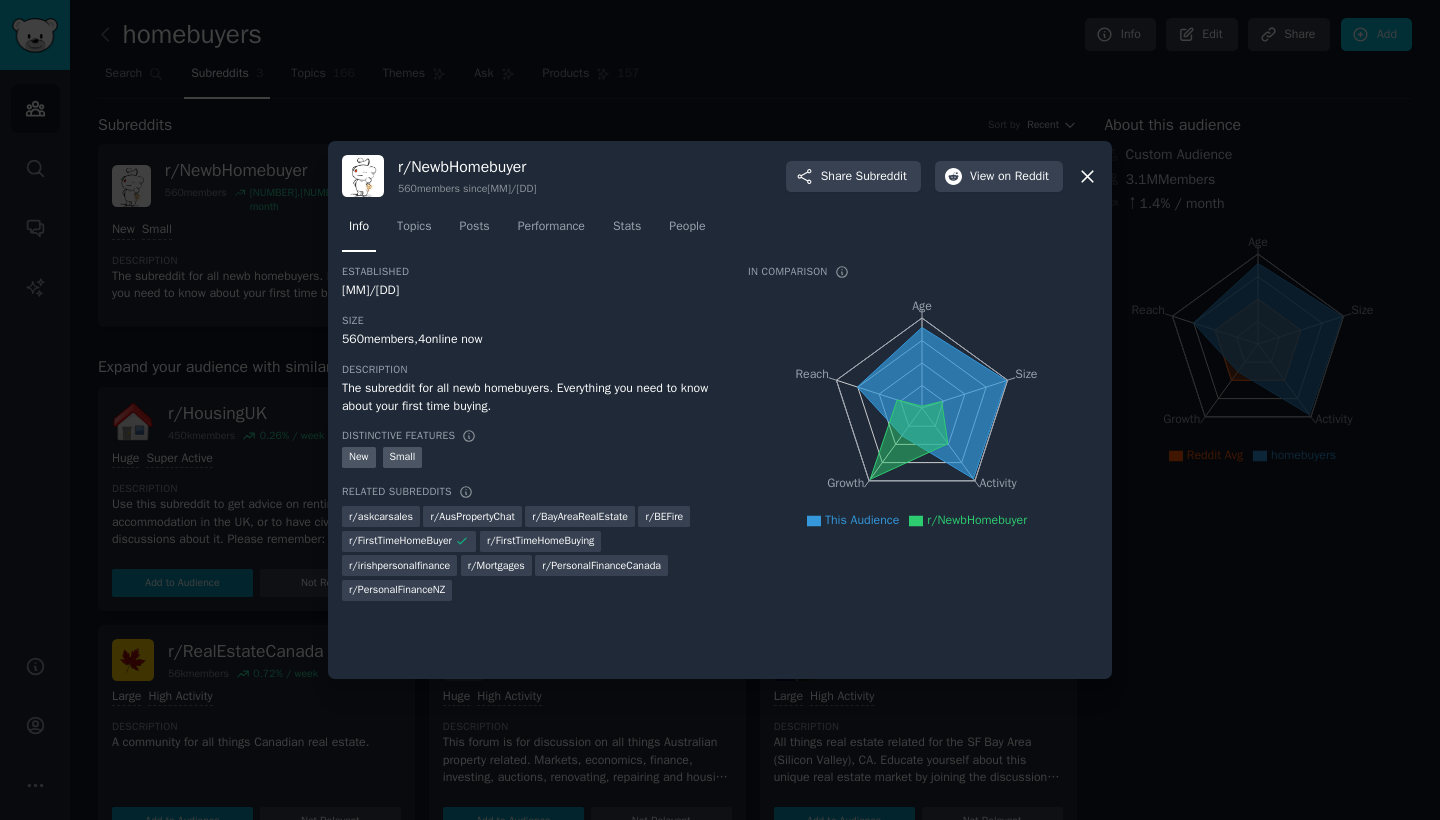 click 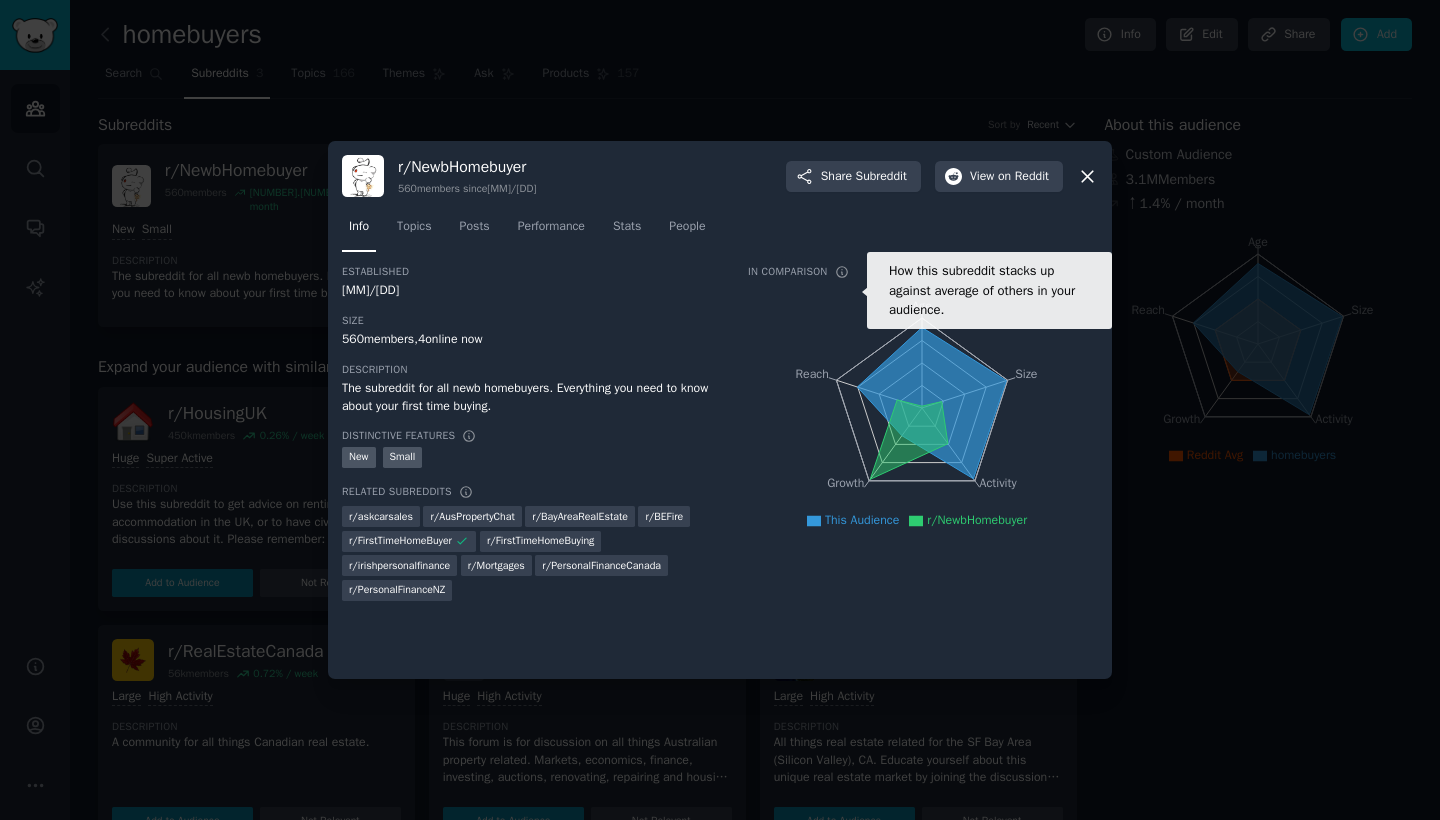 click 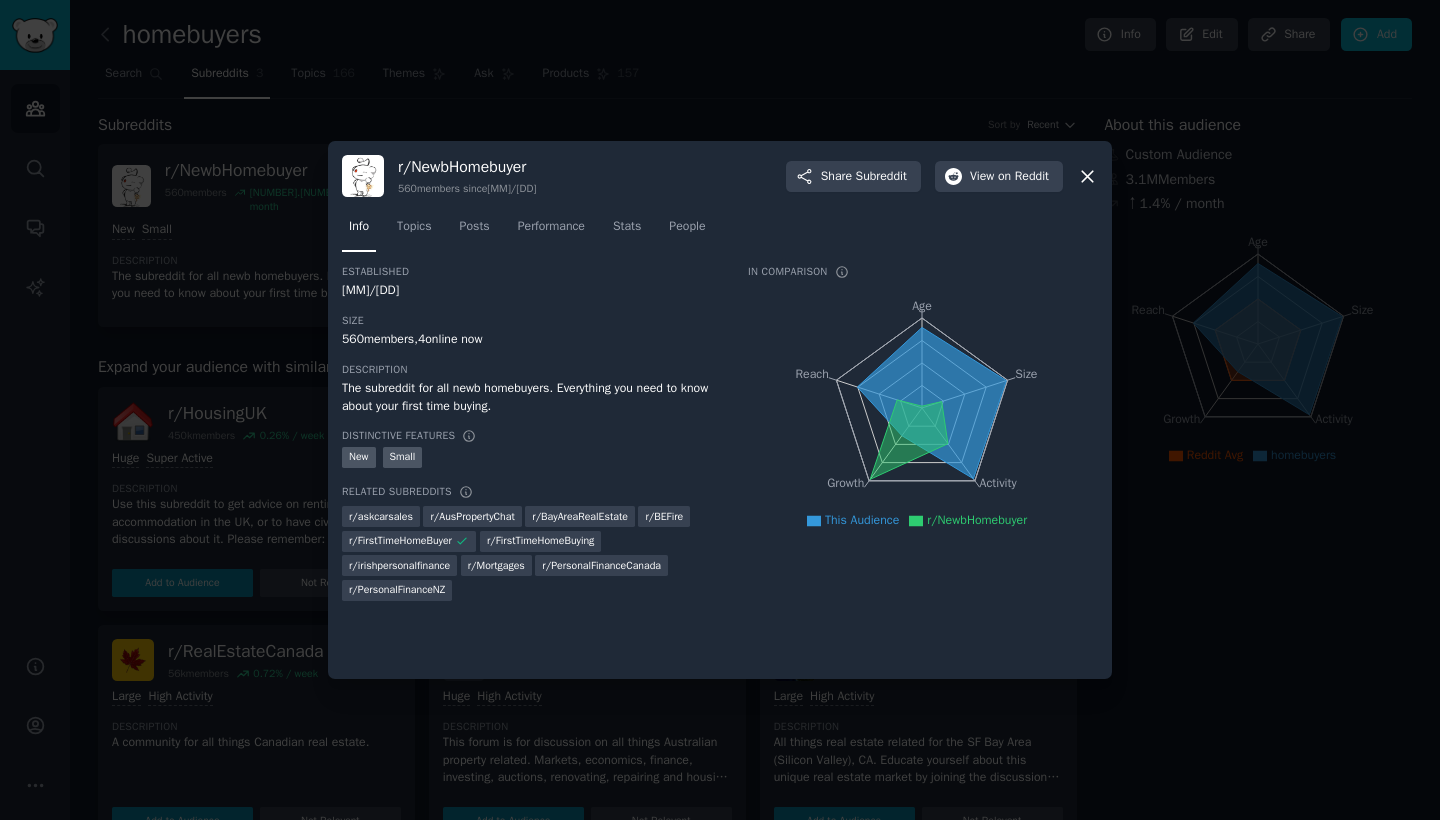 click on "Age Size Activity Growth Reach" 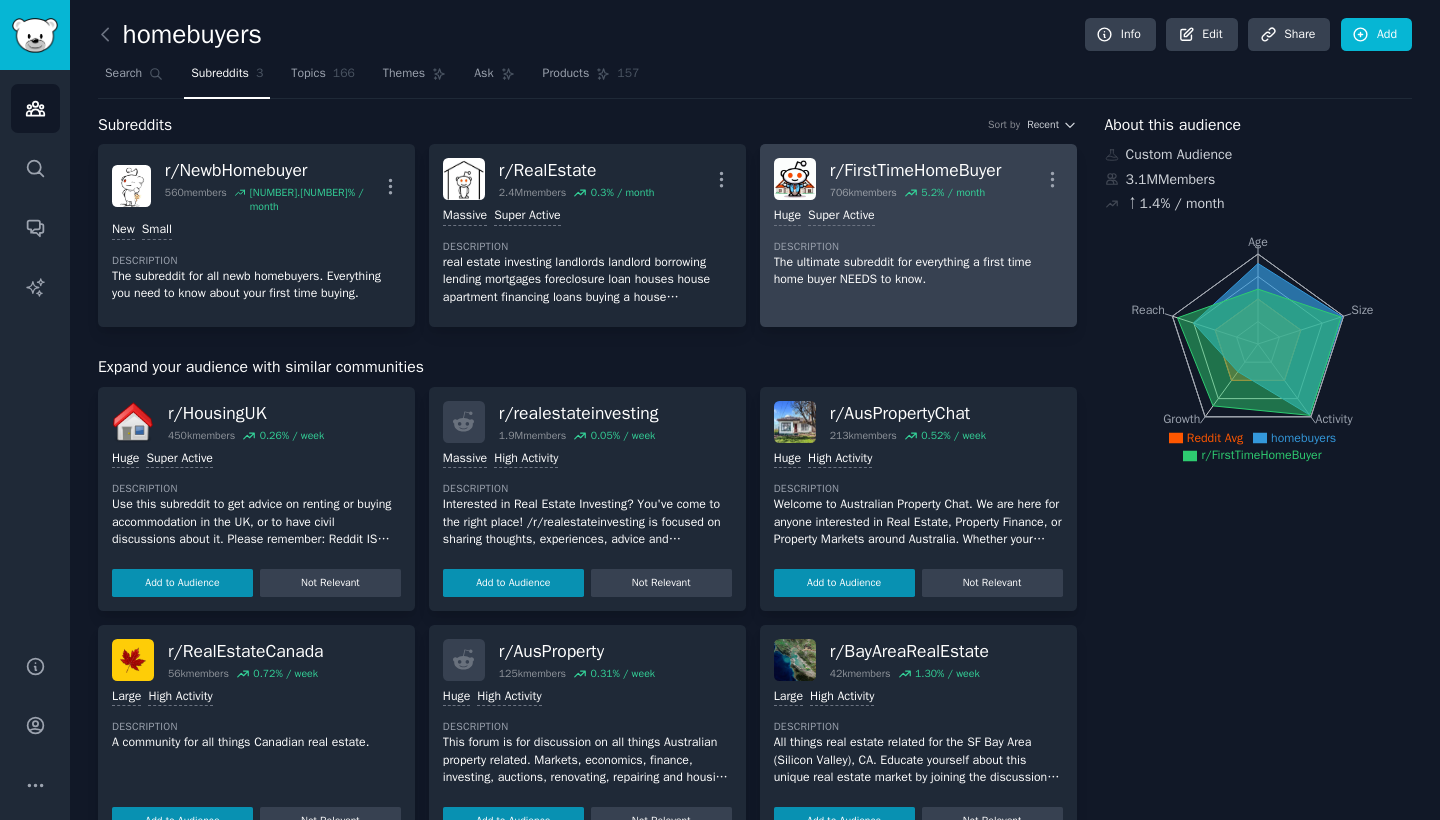click on "Huge Super Active Description The ultimate subreddit for everything a first time home buyer NEEDS to know." at bounding box center [918, 248] 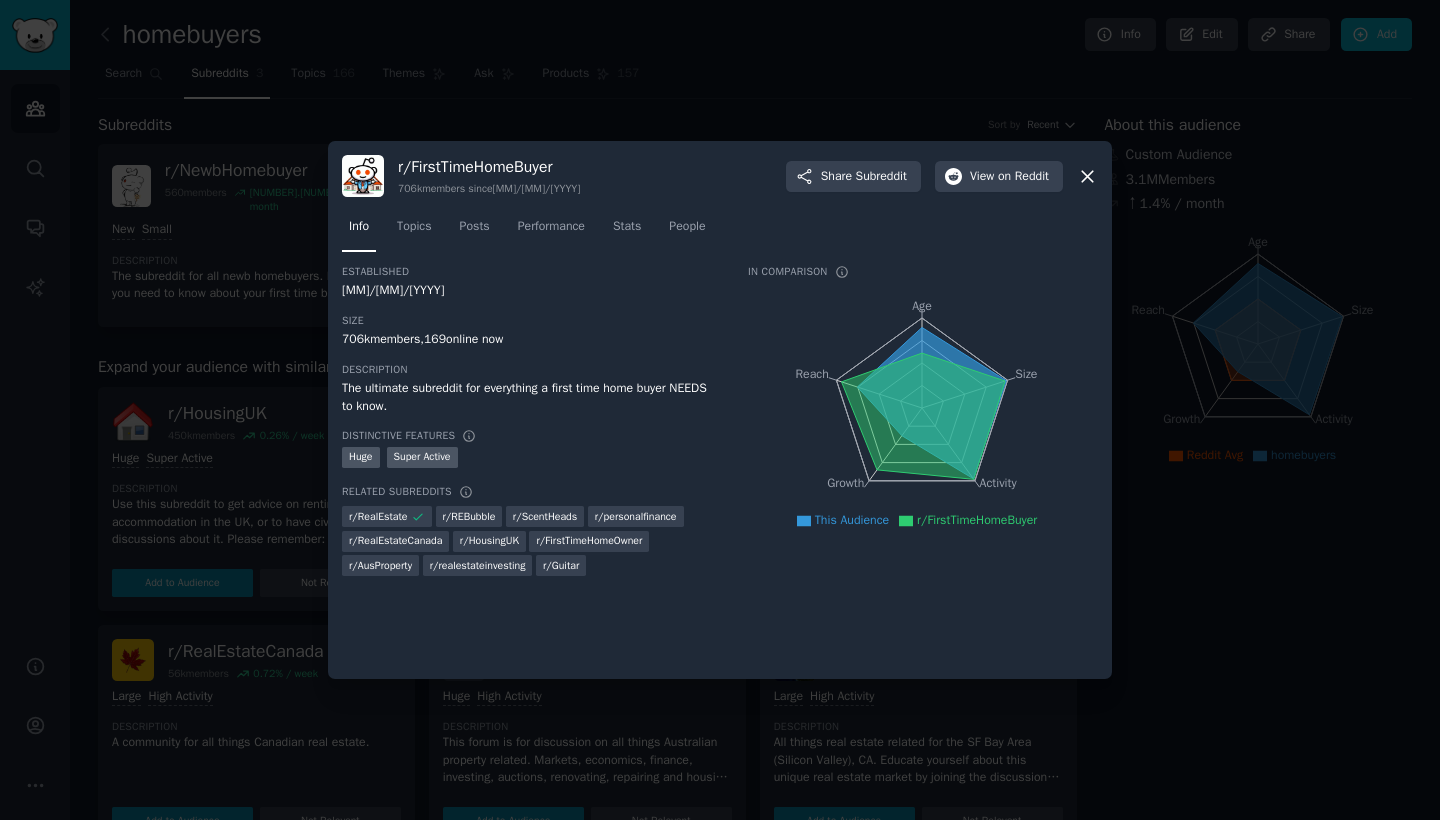 click 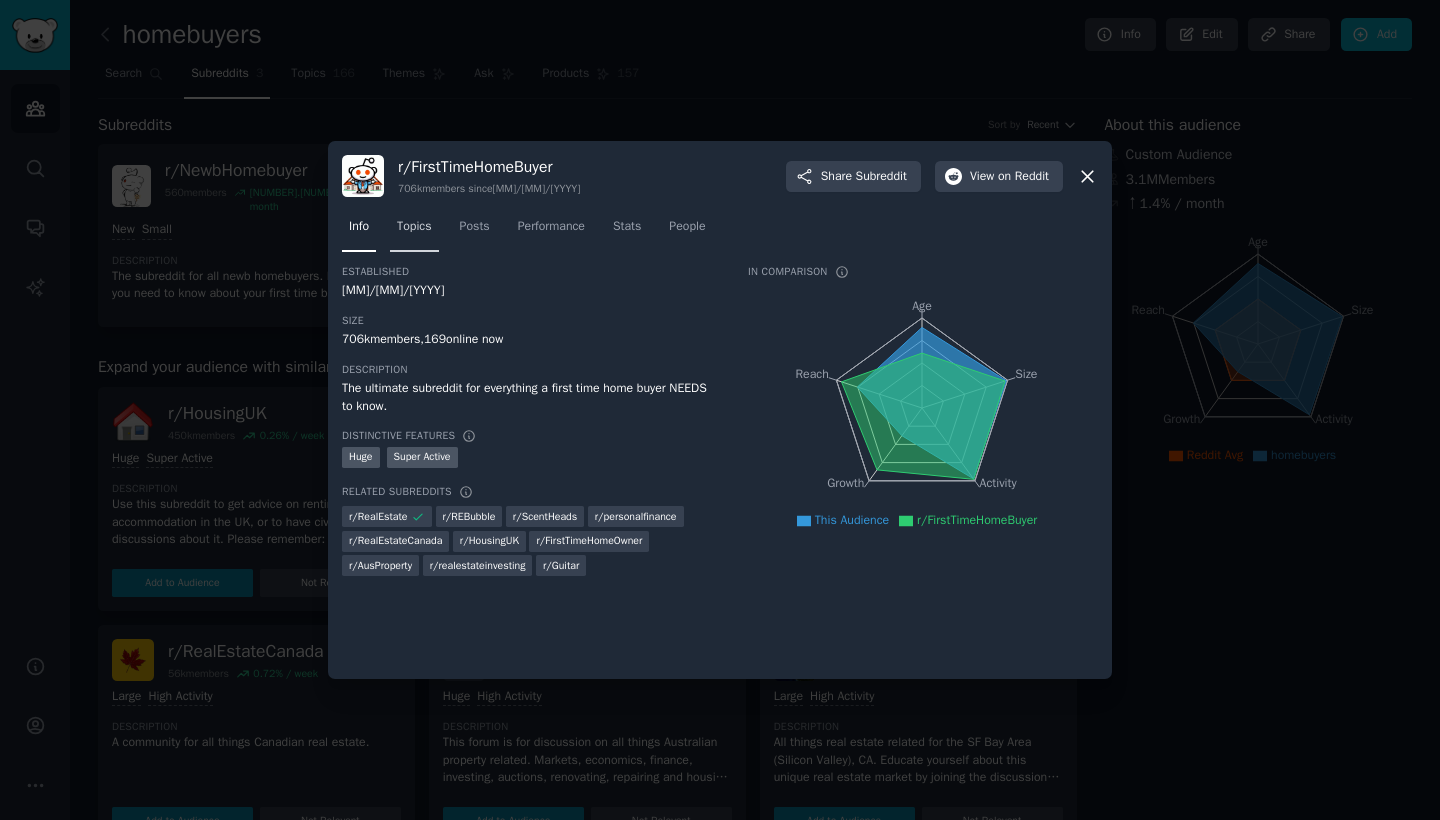 click on "Topics" at bounding box center [414, 227] 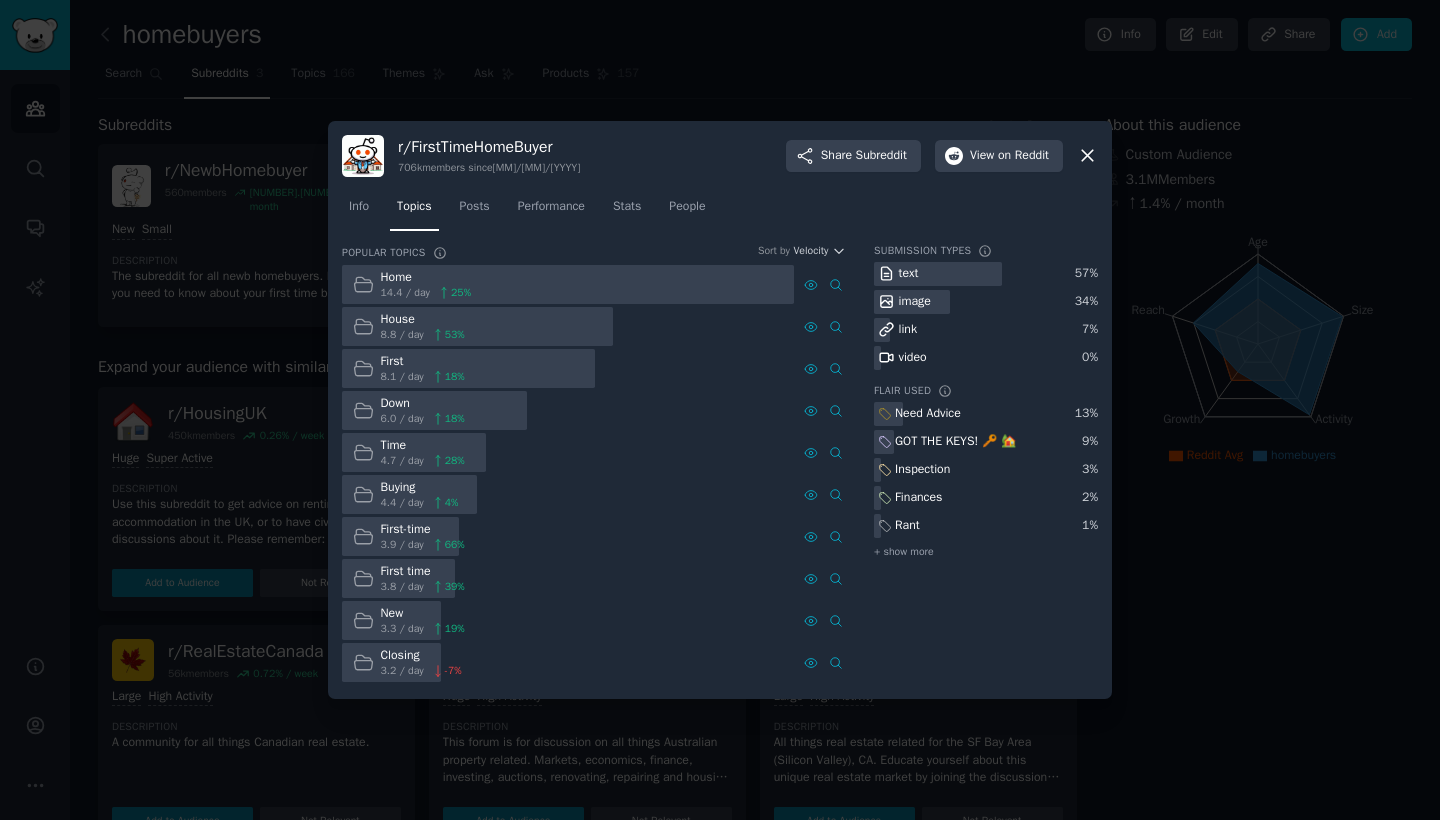 click on "Home" at bounding box center [426, 278] 